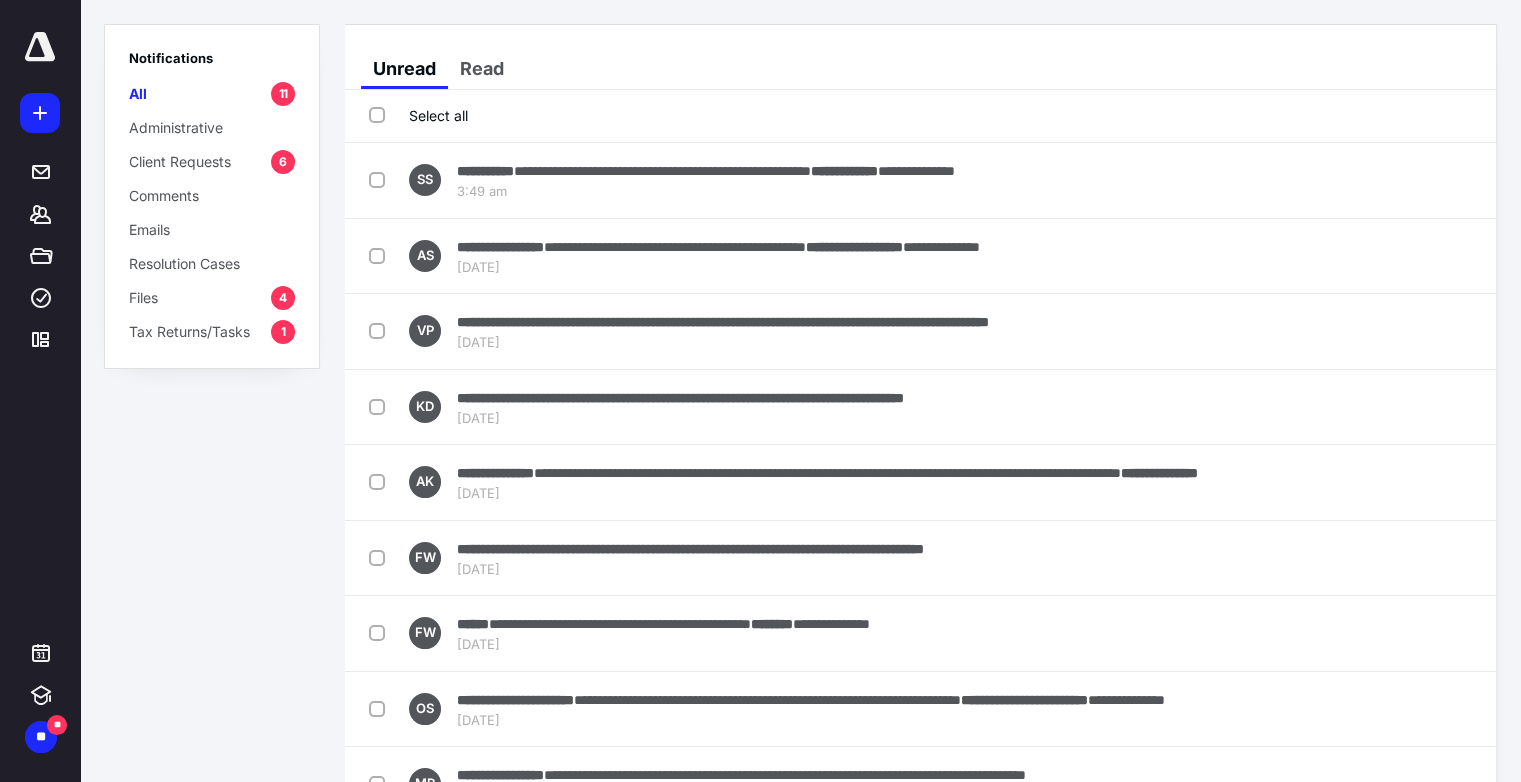 scroll, scrollTop: 0, scrollLeft: 0, axis: both 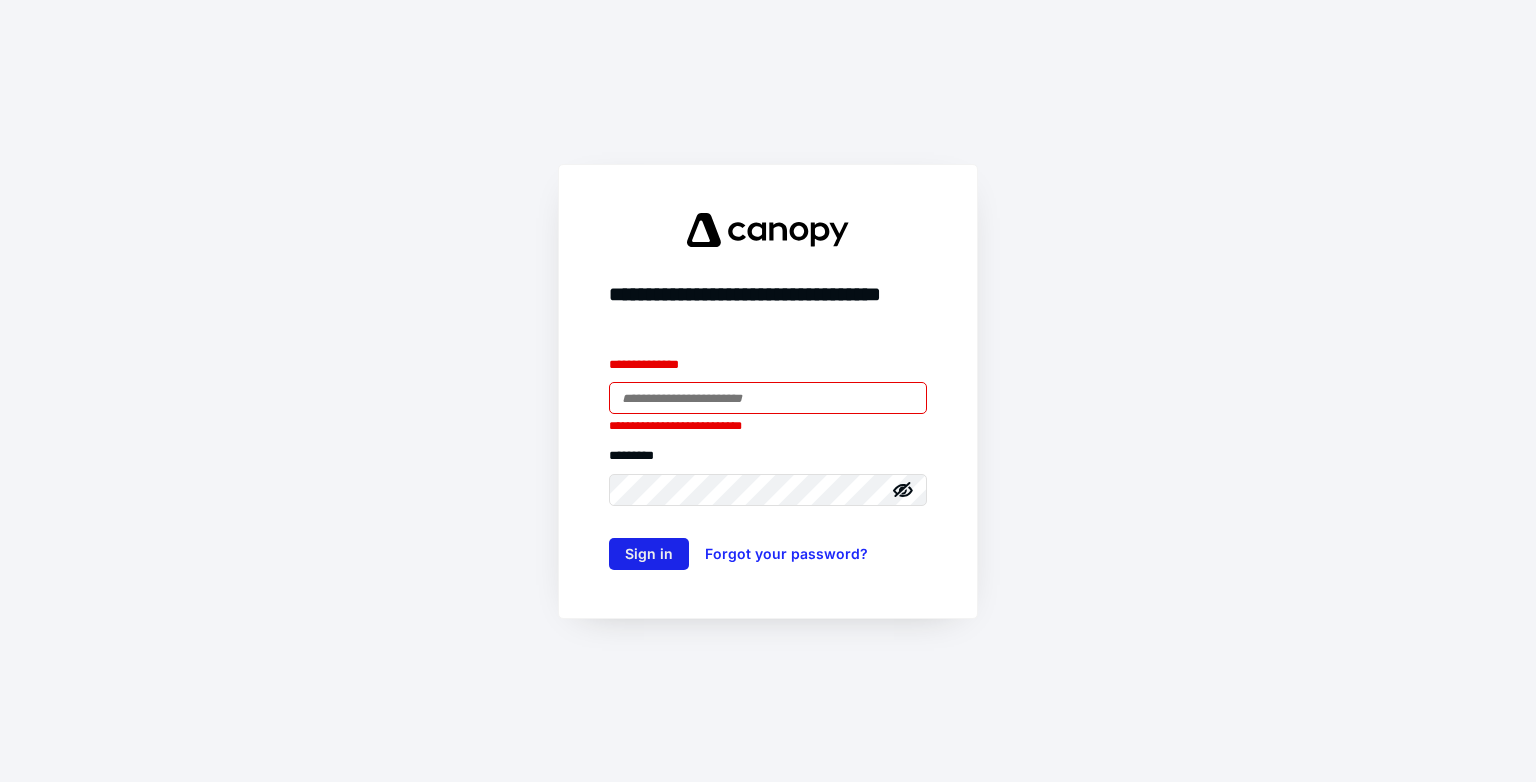 type on "**********" 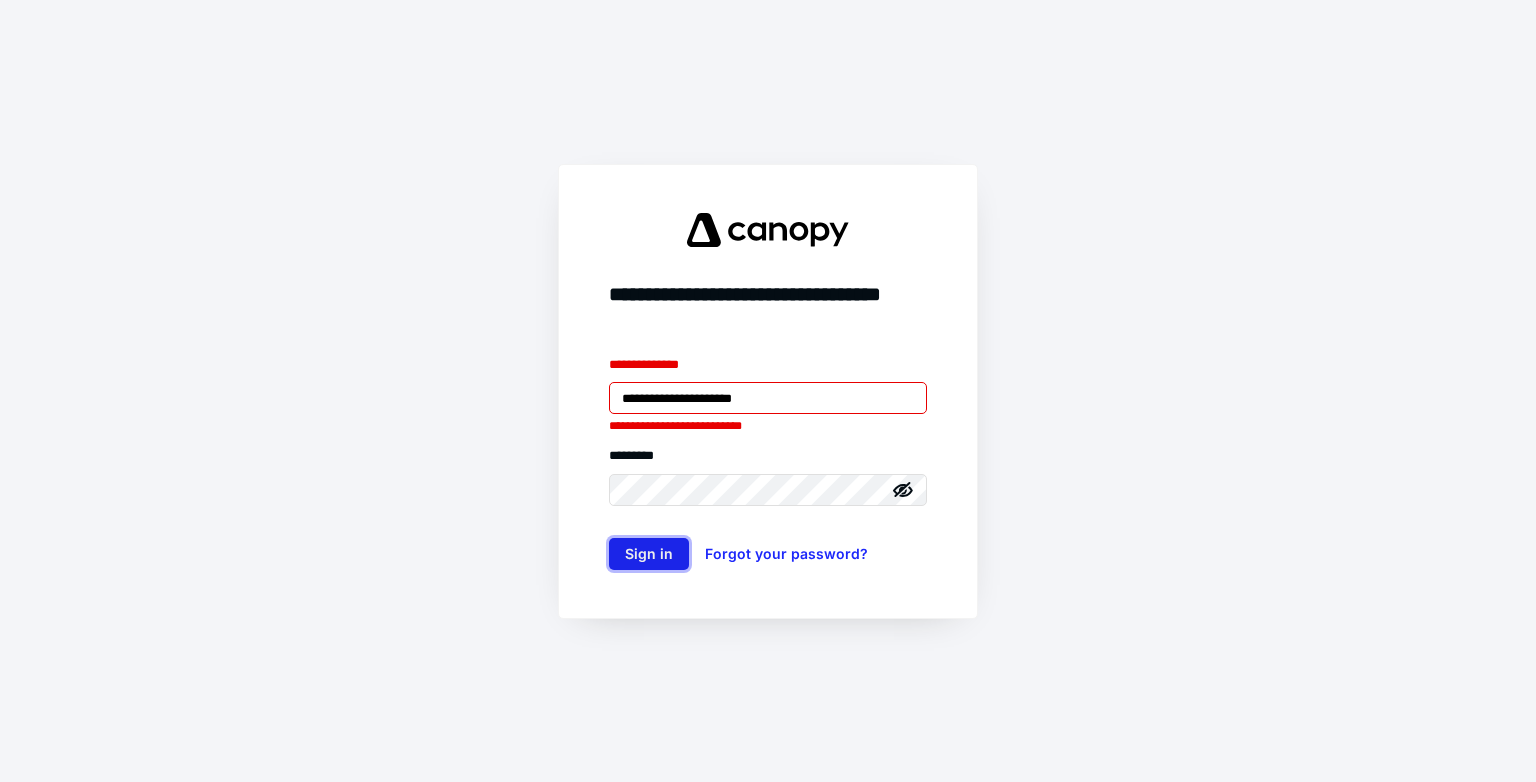 click on "Sign in" at bounding box center (649, 554) 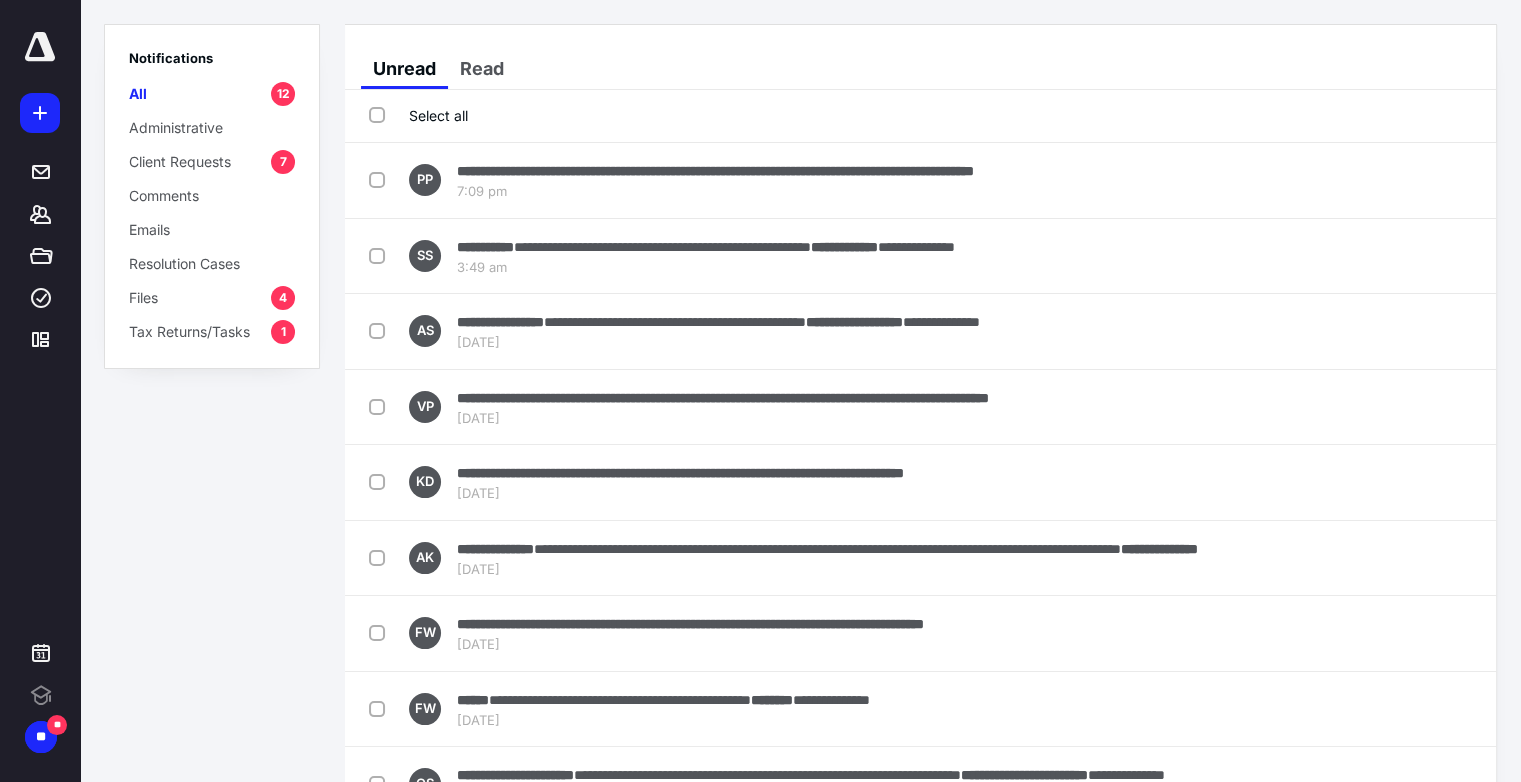 scroll, scrollTop: 0, scrollLeft: 0, axis: both 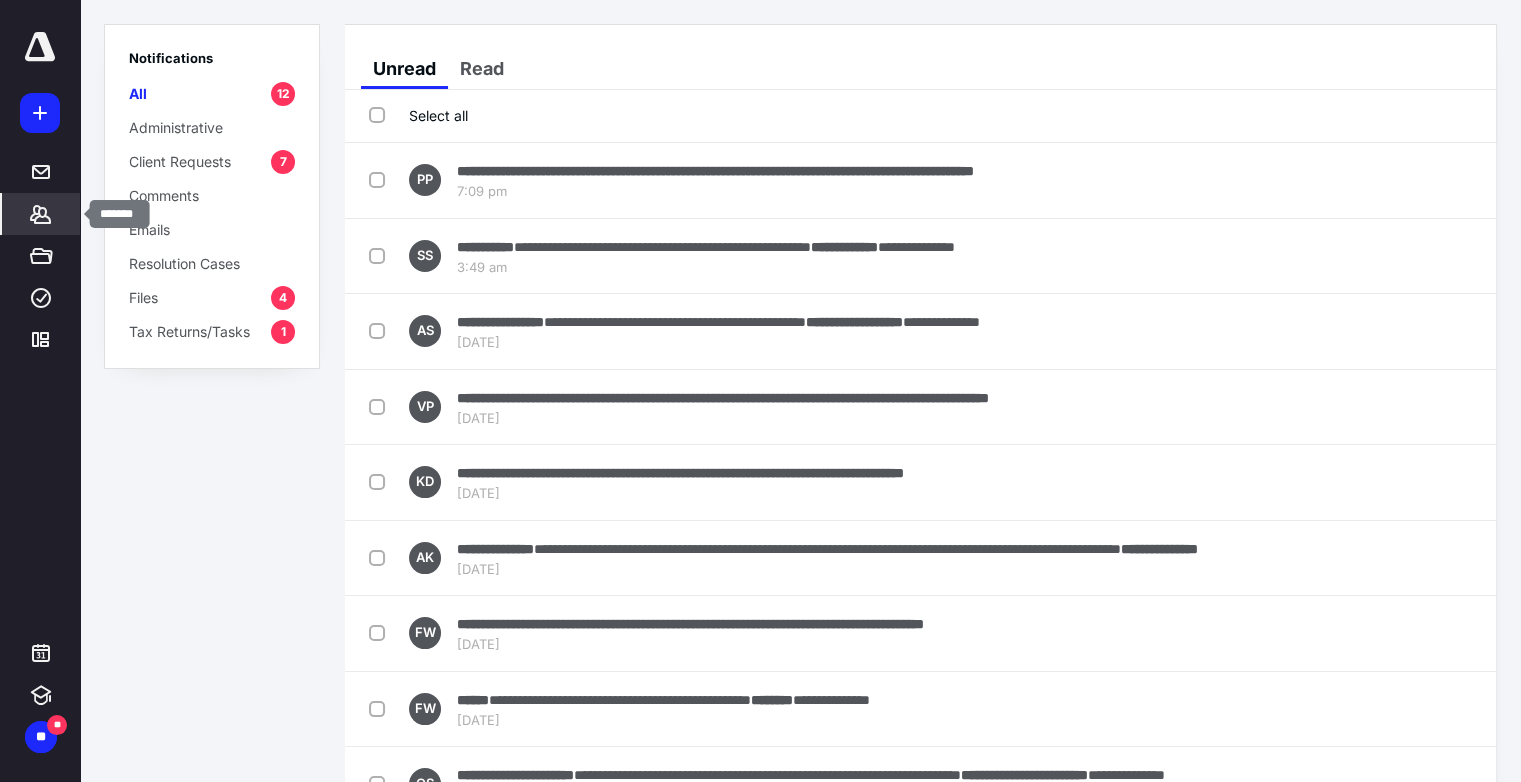 click 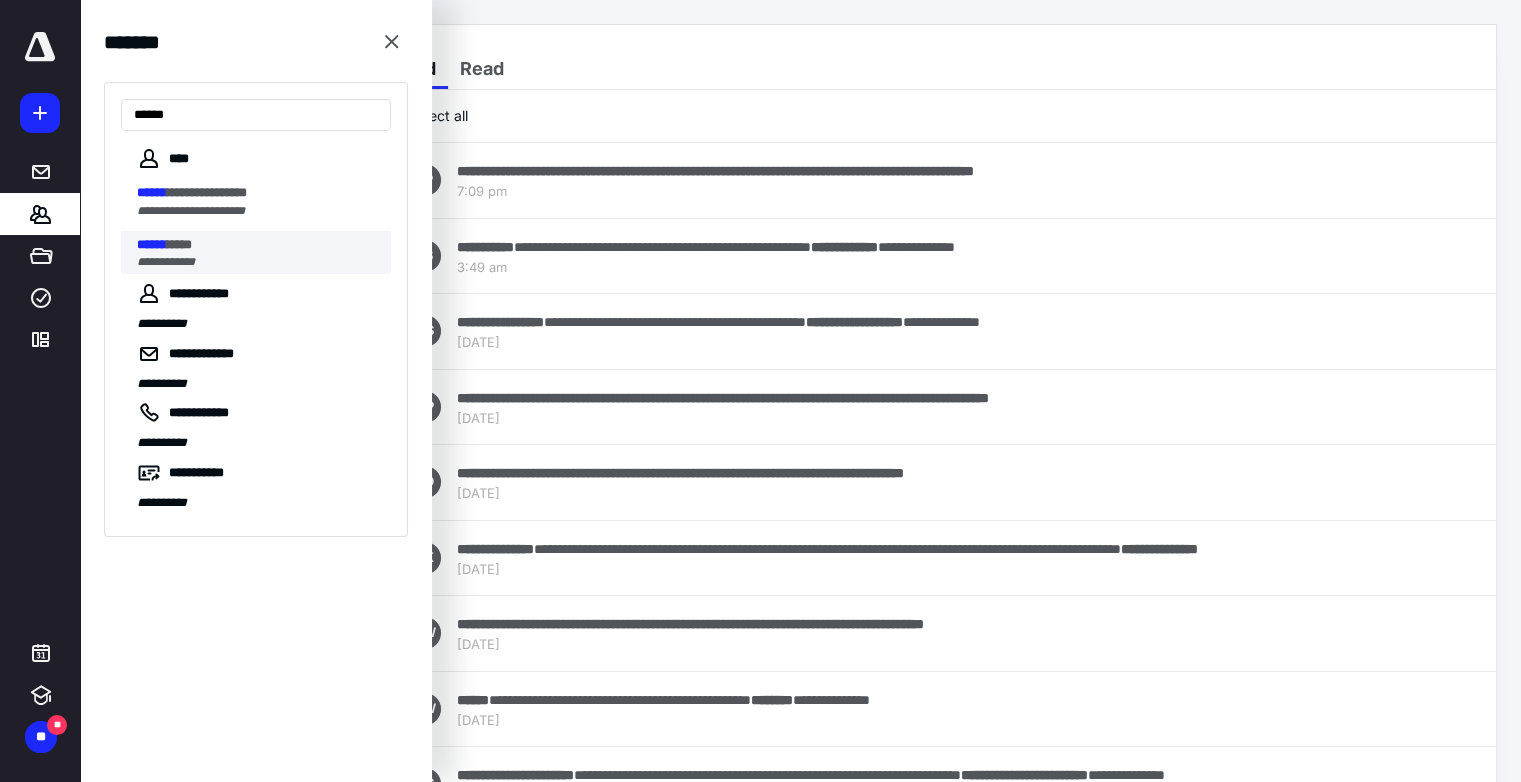 type on "******" 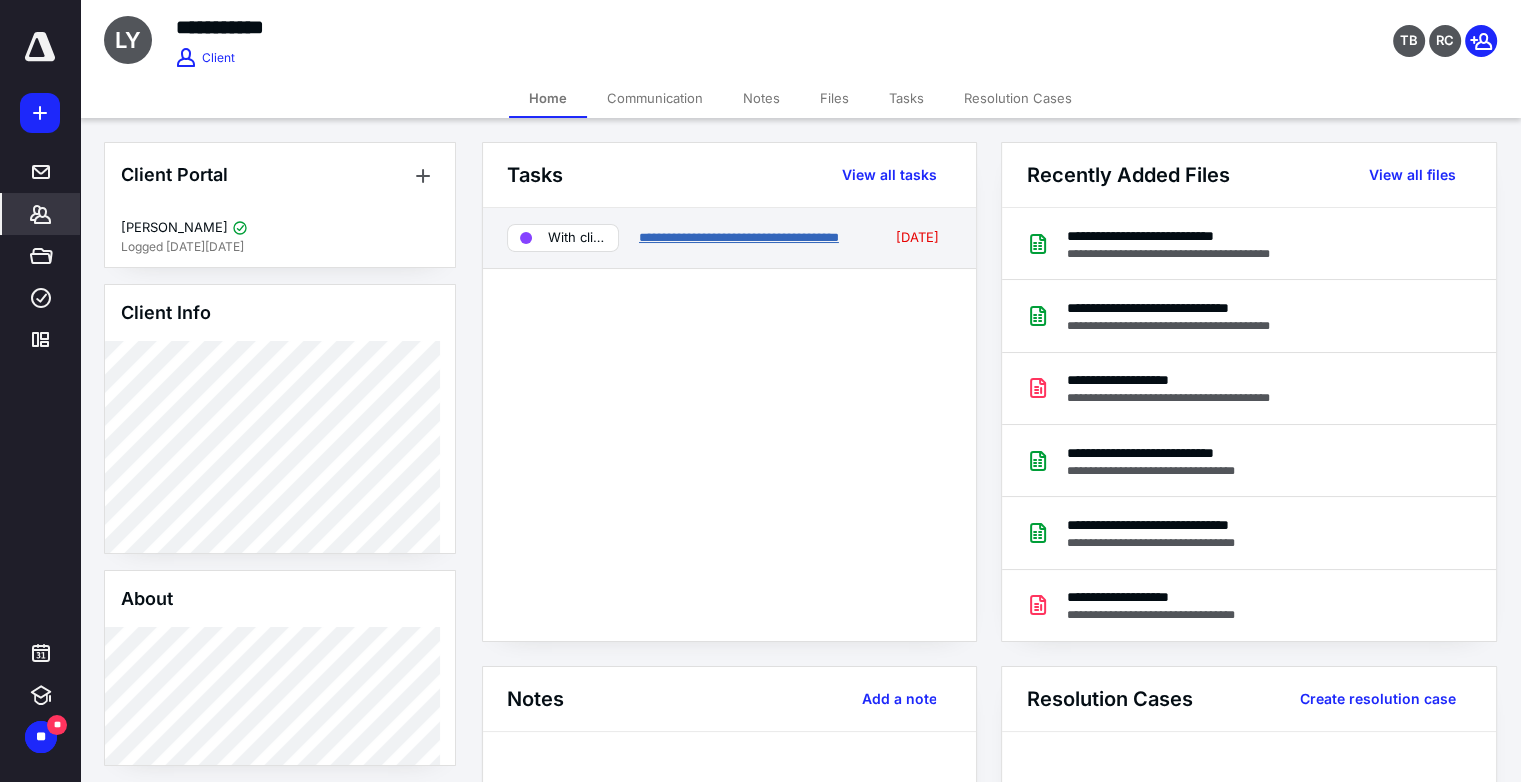 click on "**********" at bounding box center [739, 237] 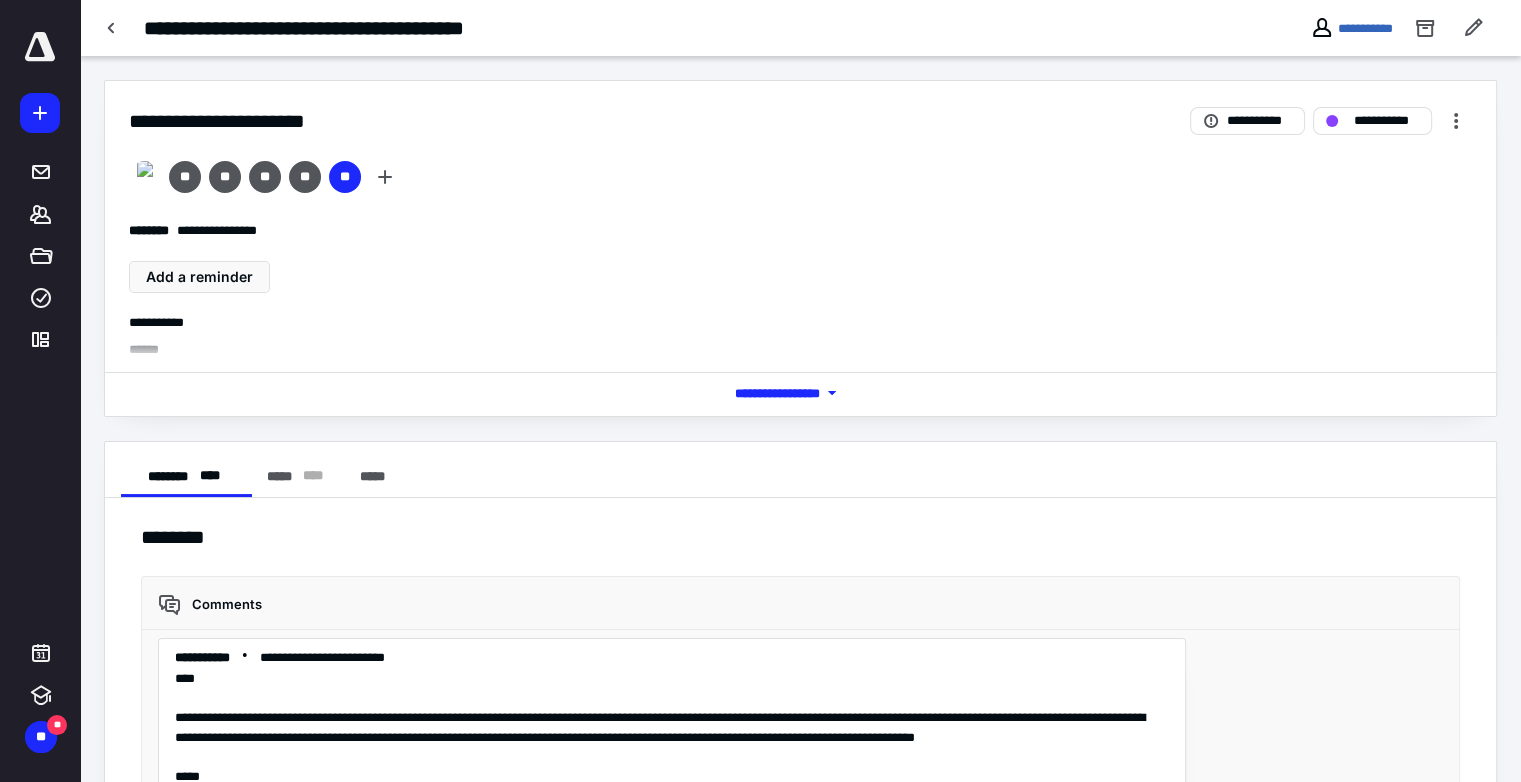 scroll, scrollTop: 4690, scrollLeft: 0, axis: vertical 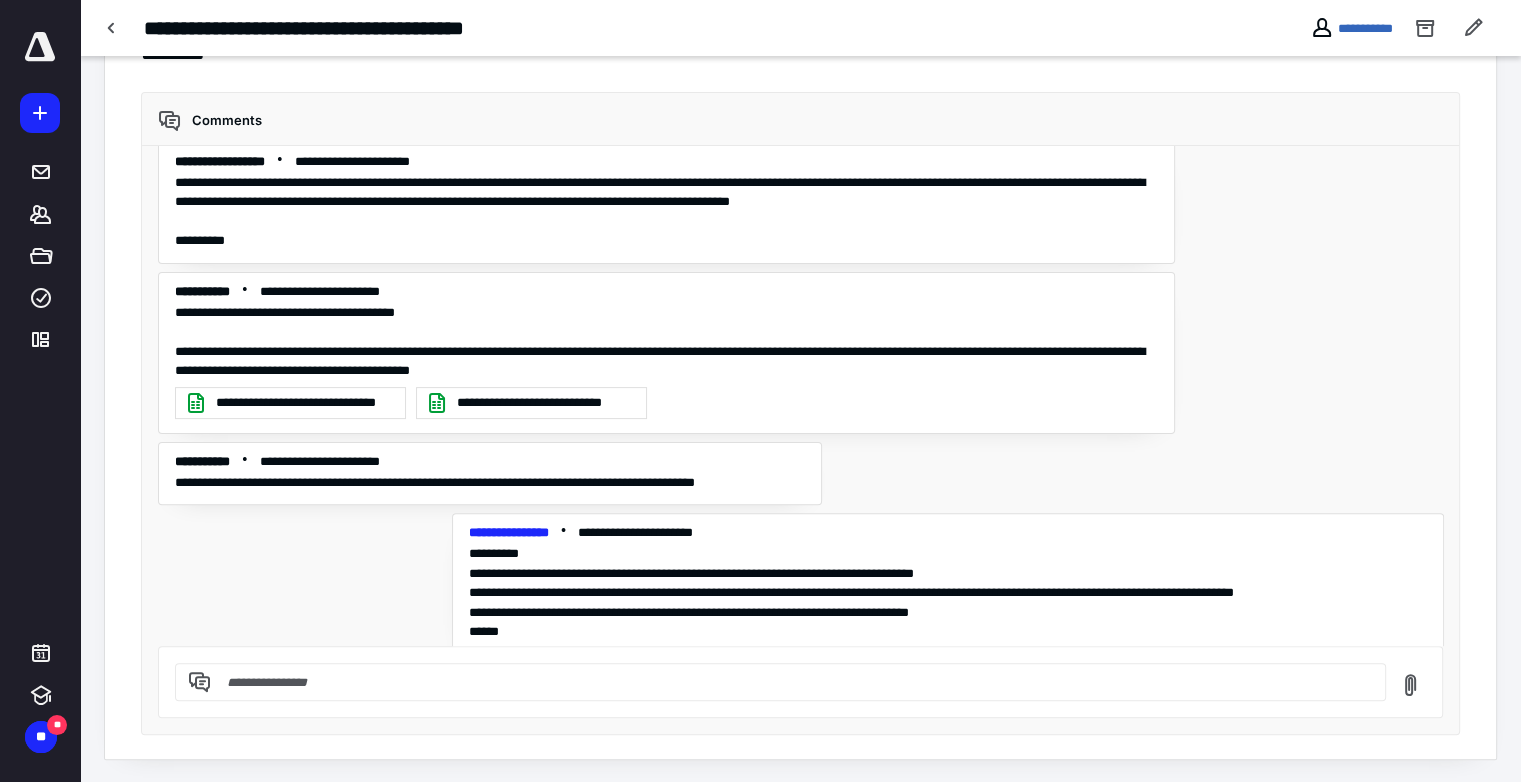click at bounding box center (792, 682) 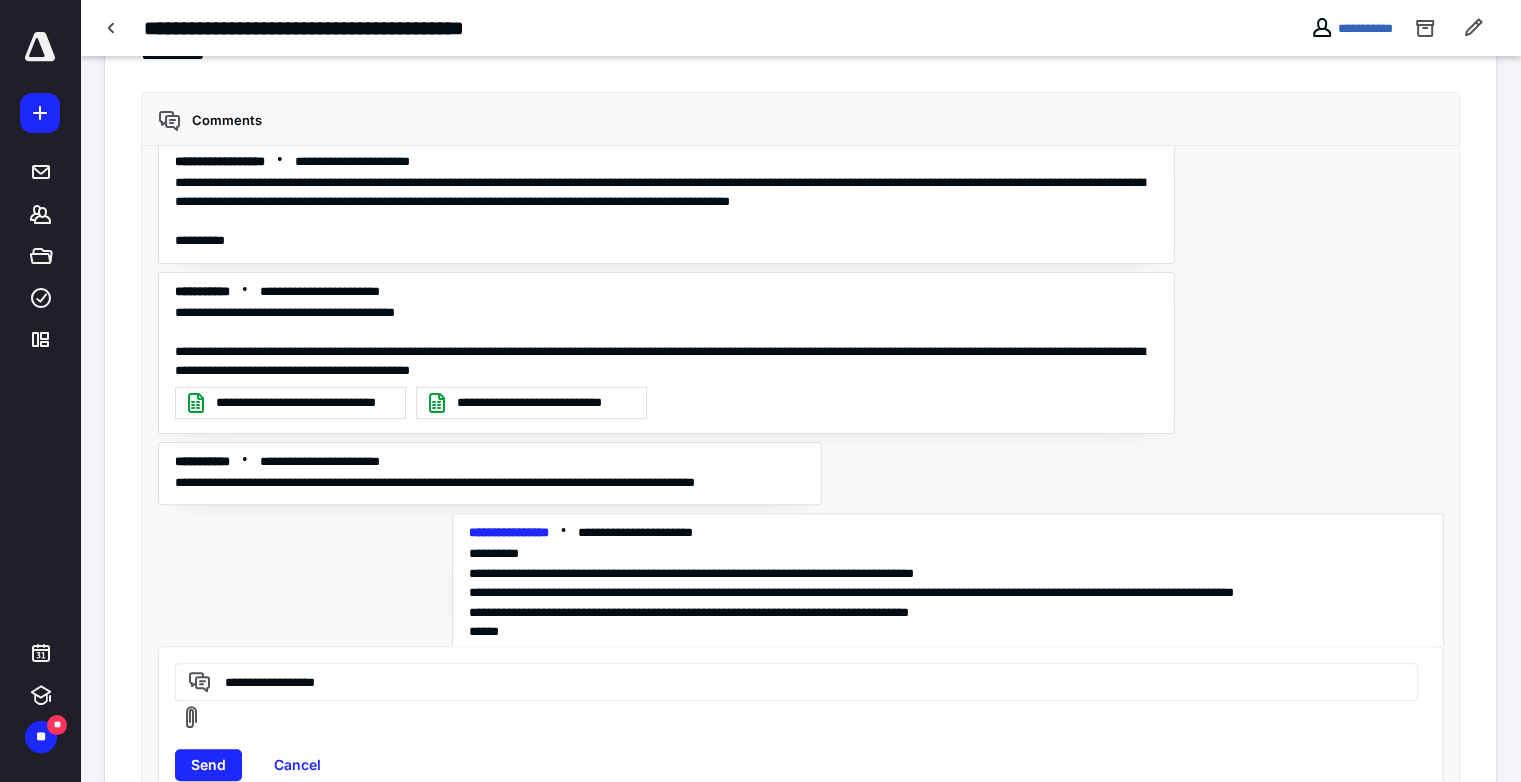 click on "**********" at bounding box center [793, 681] 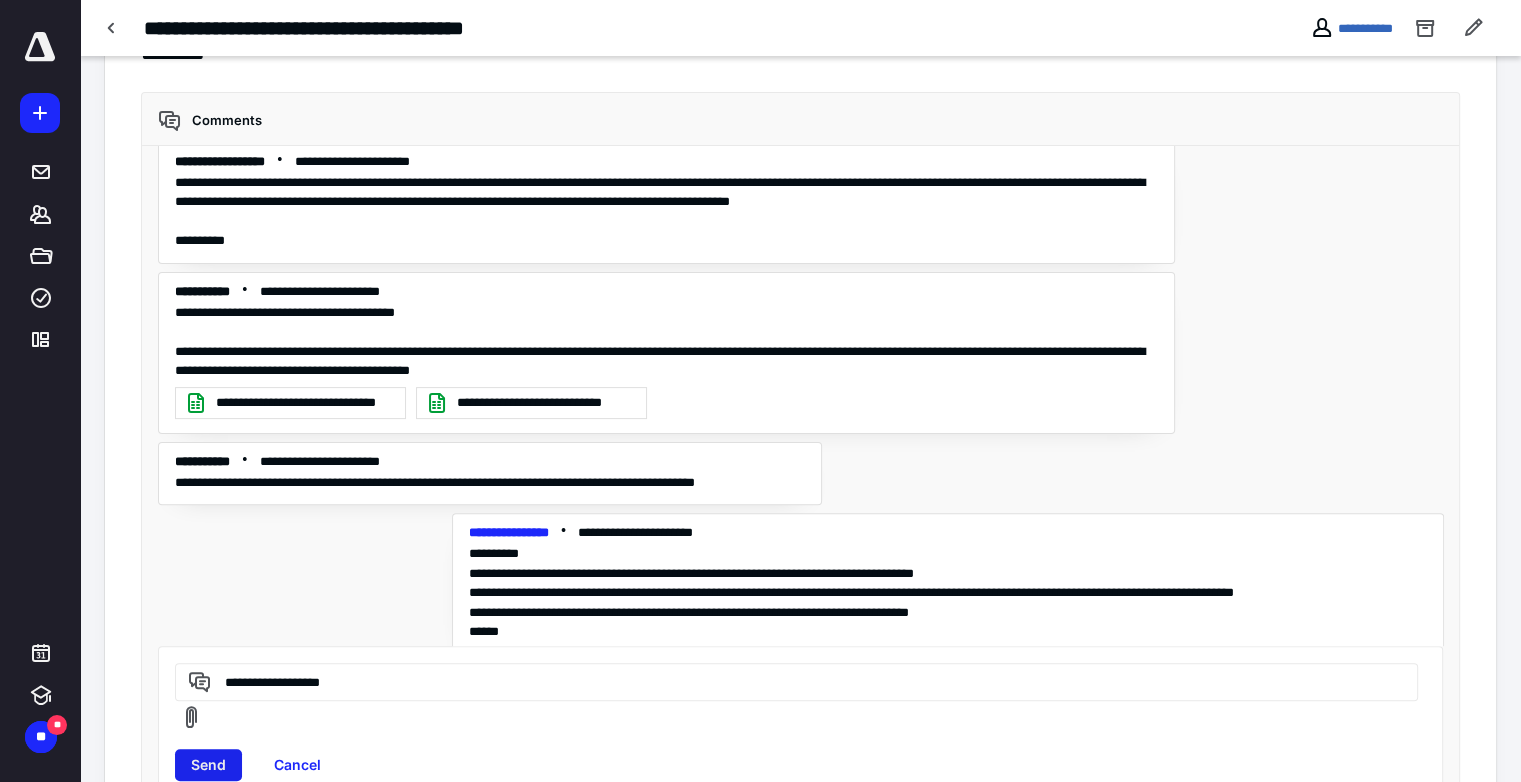 type on "**********" 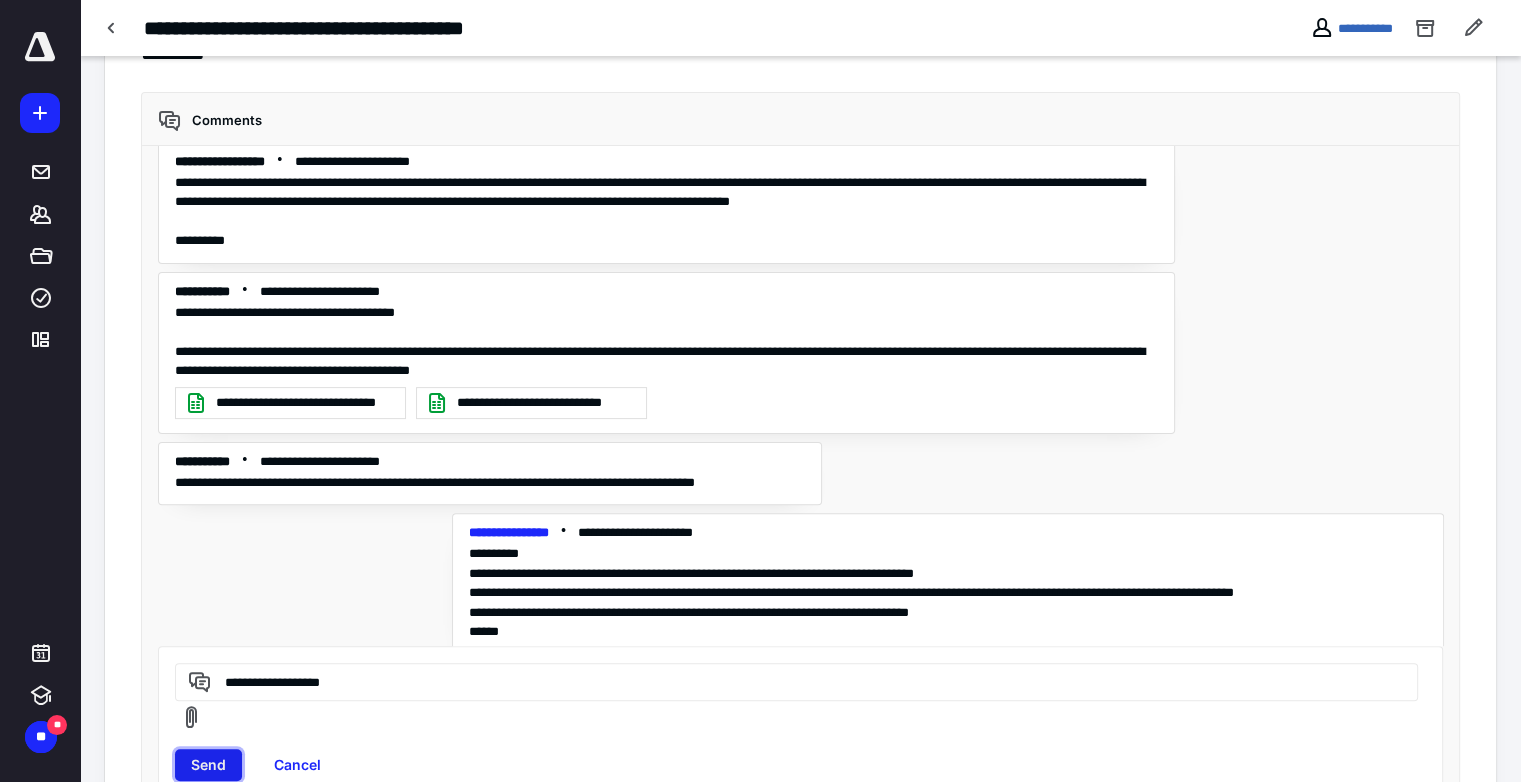 click on "Send" at bounding box center [208, 765] 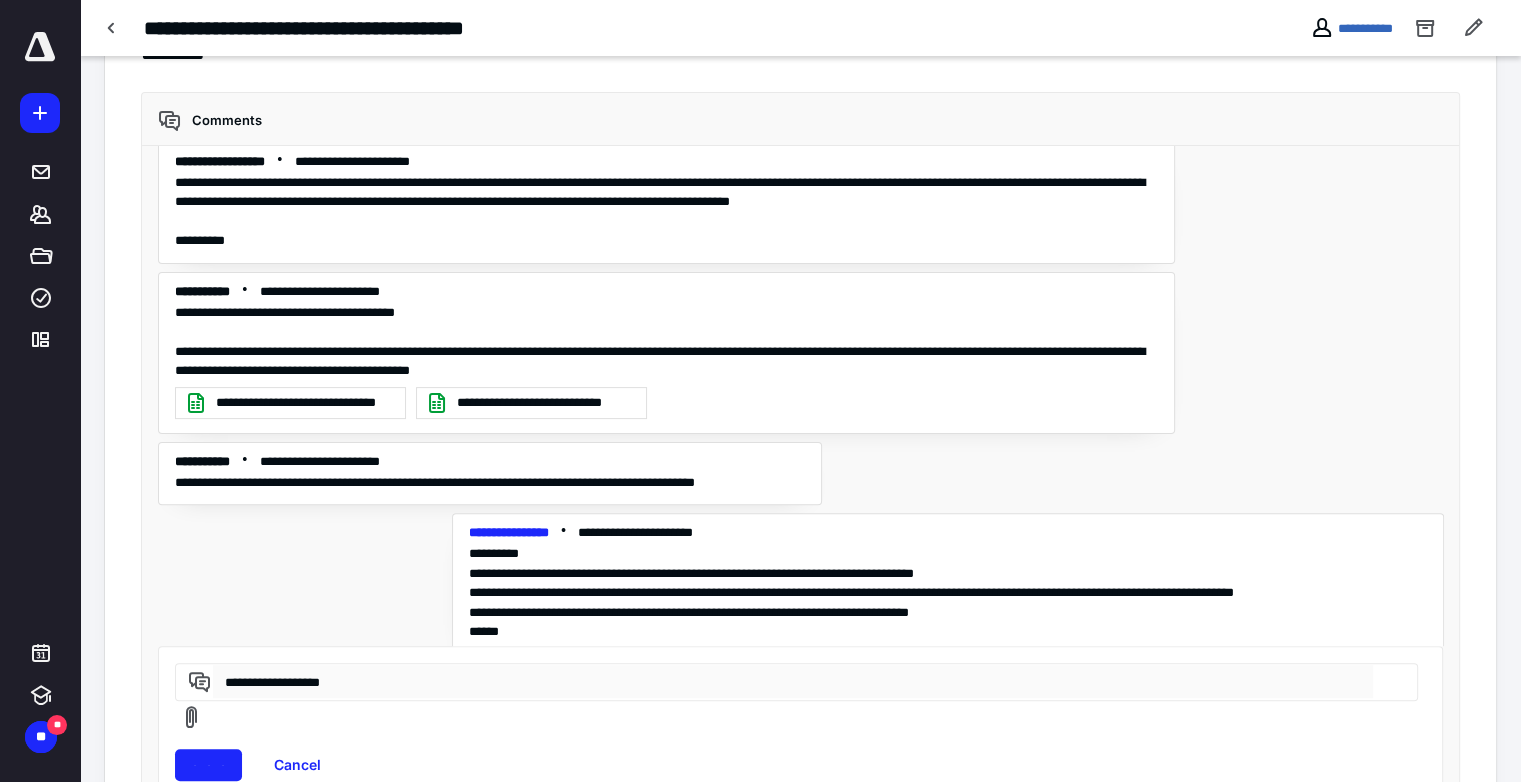 type 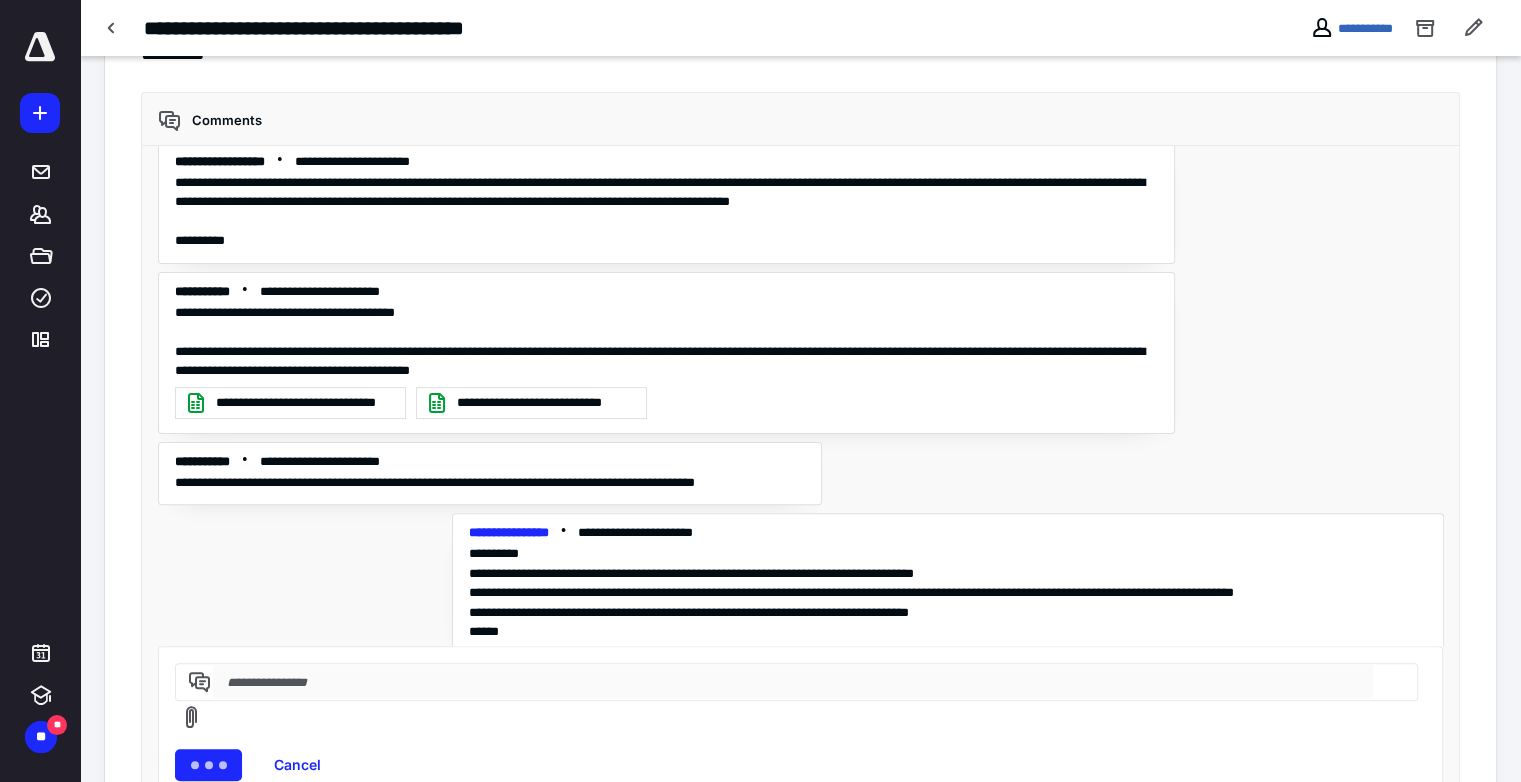 scroll, scrollTop: 4761, scrollLeft: 0, axis: vertical 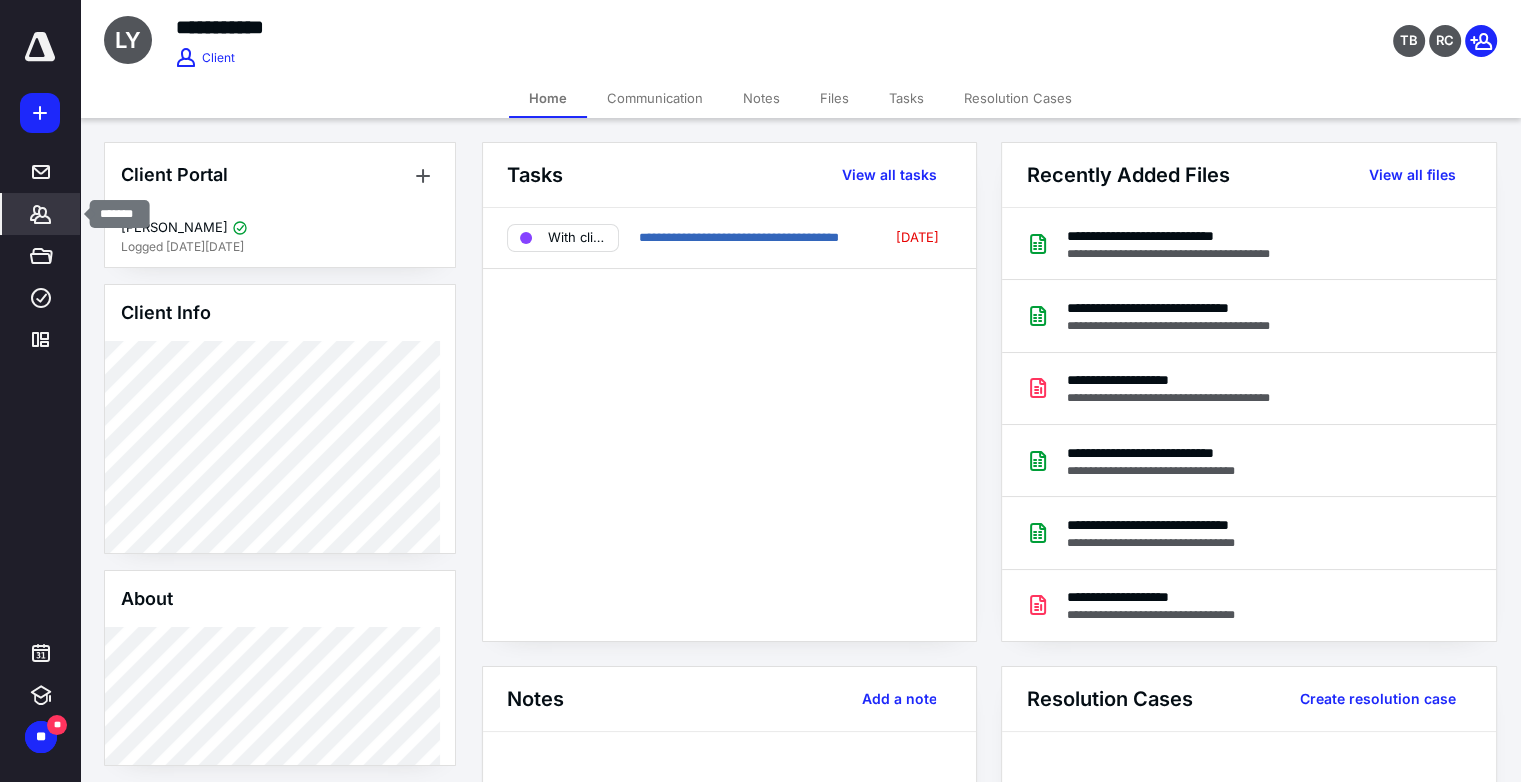 click 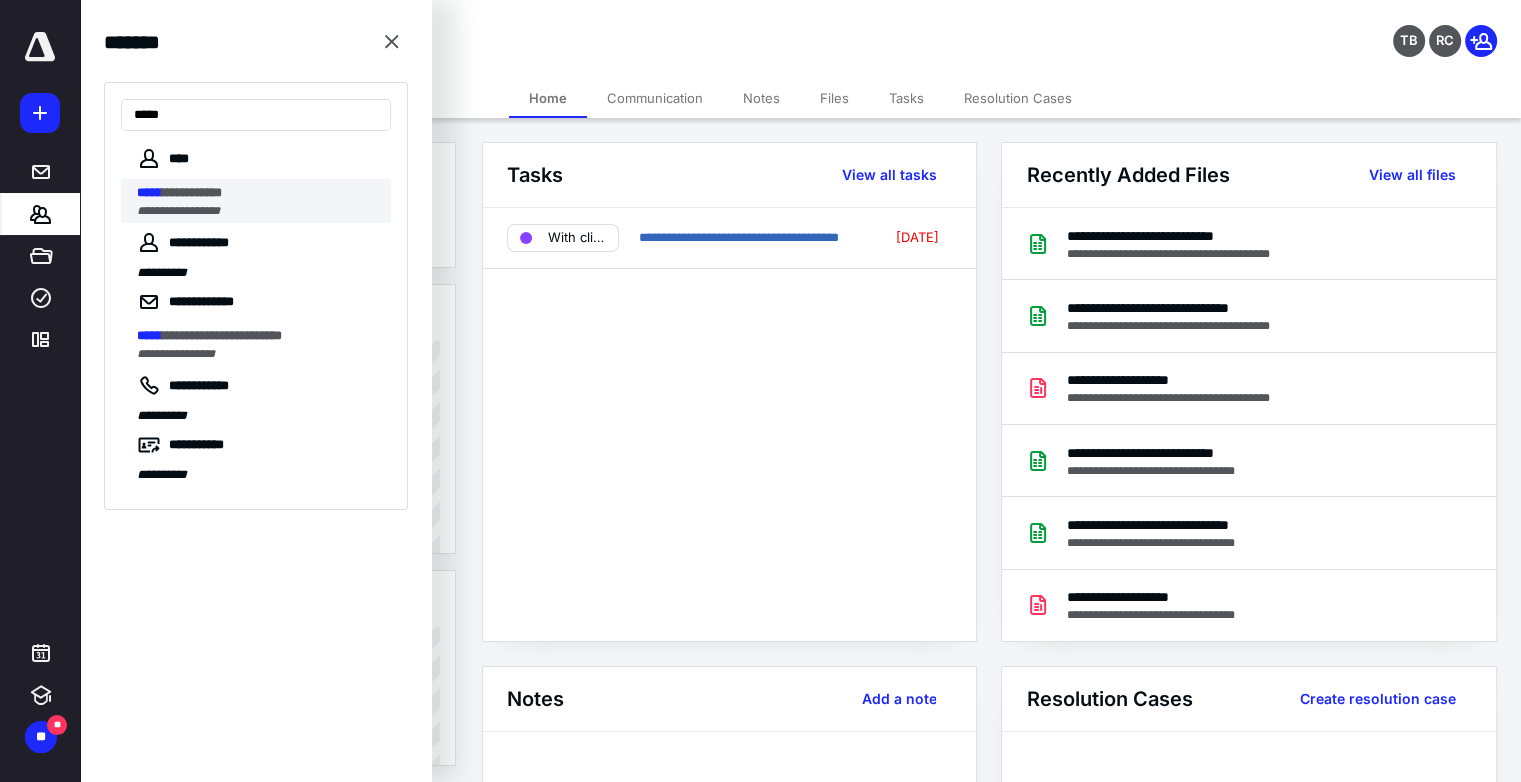 type on "*****" 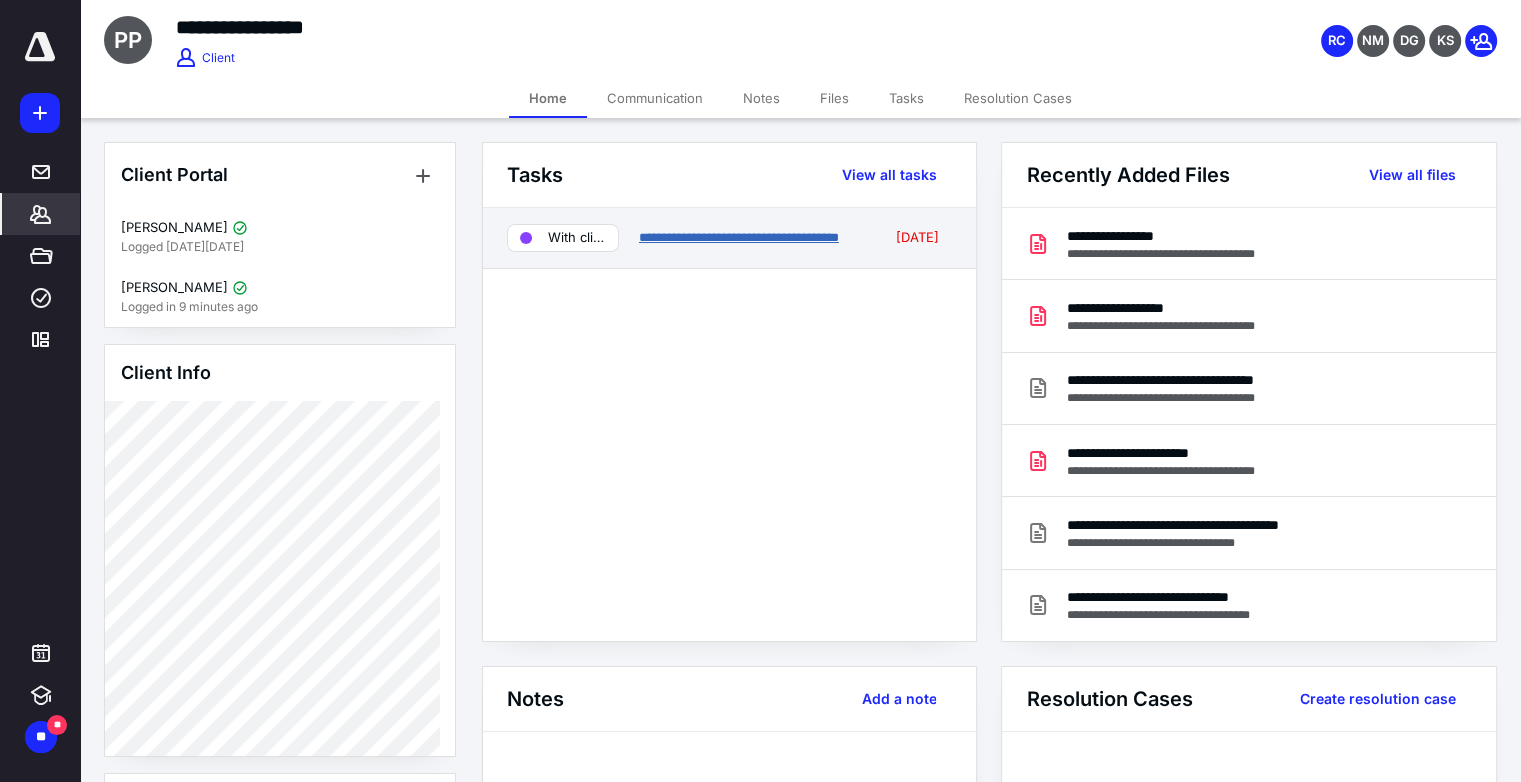 click on "**********" at bounding box center (739, 237) 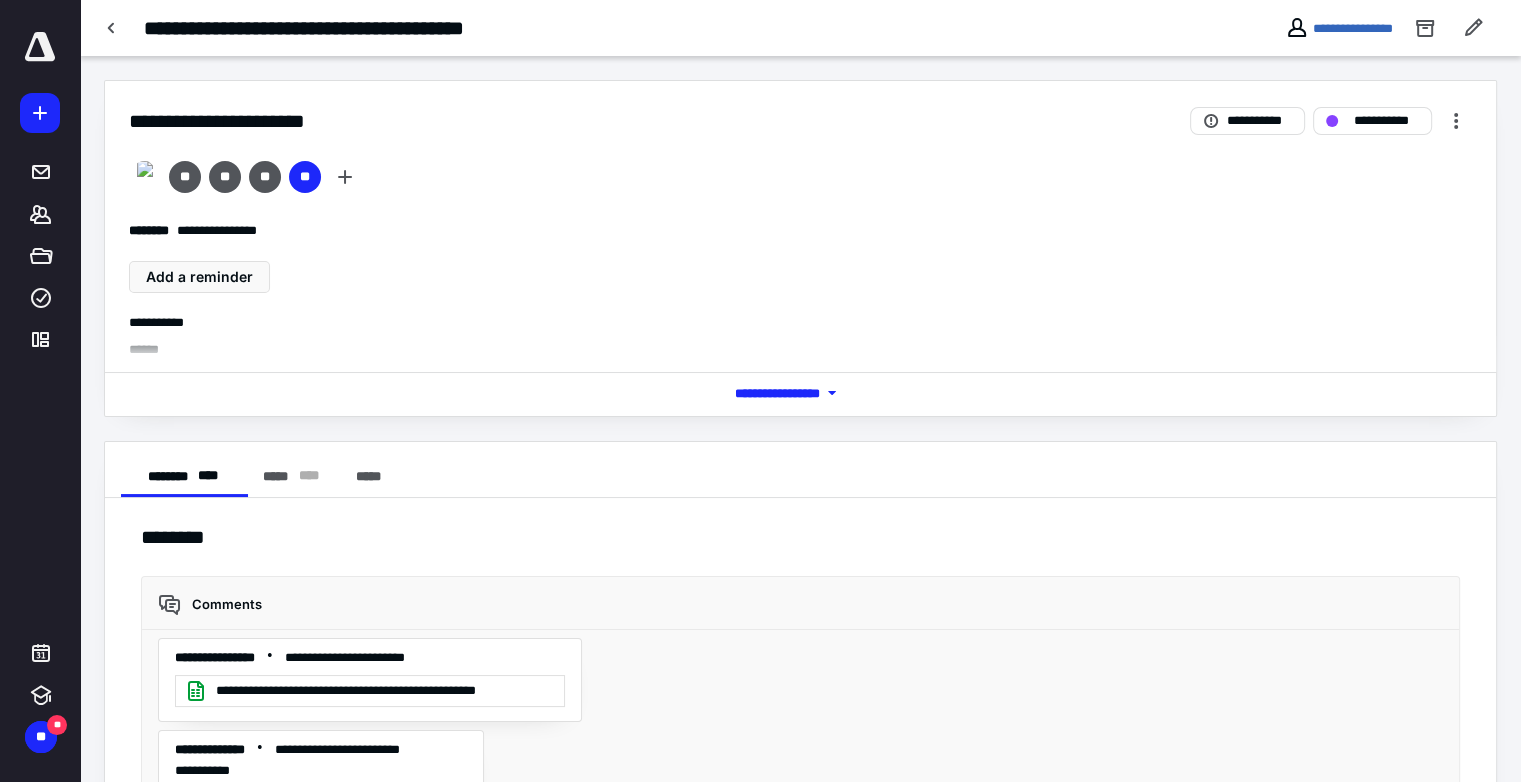 scroll, scrollTop: 5626, scrollLeft: 0, axis: vertical 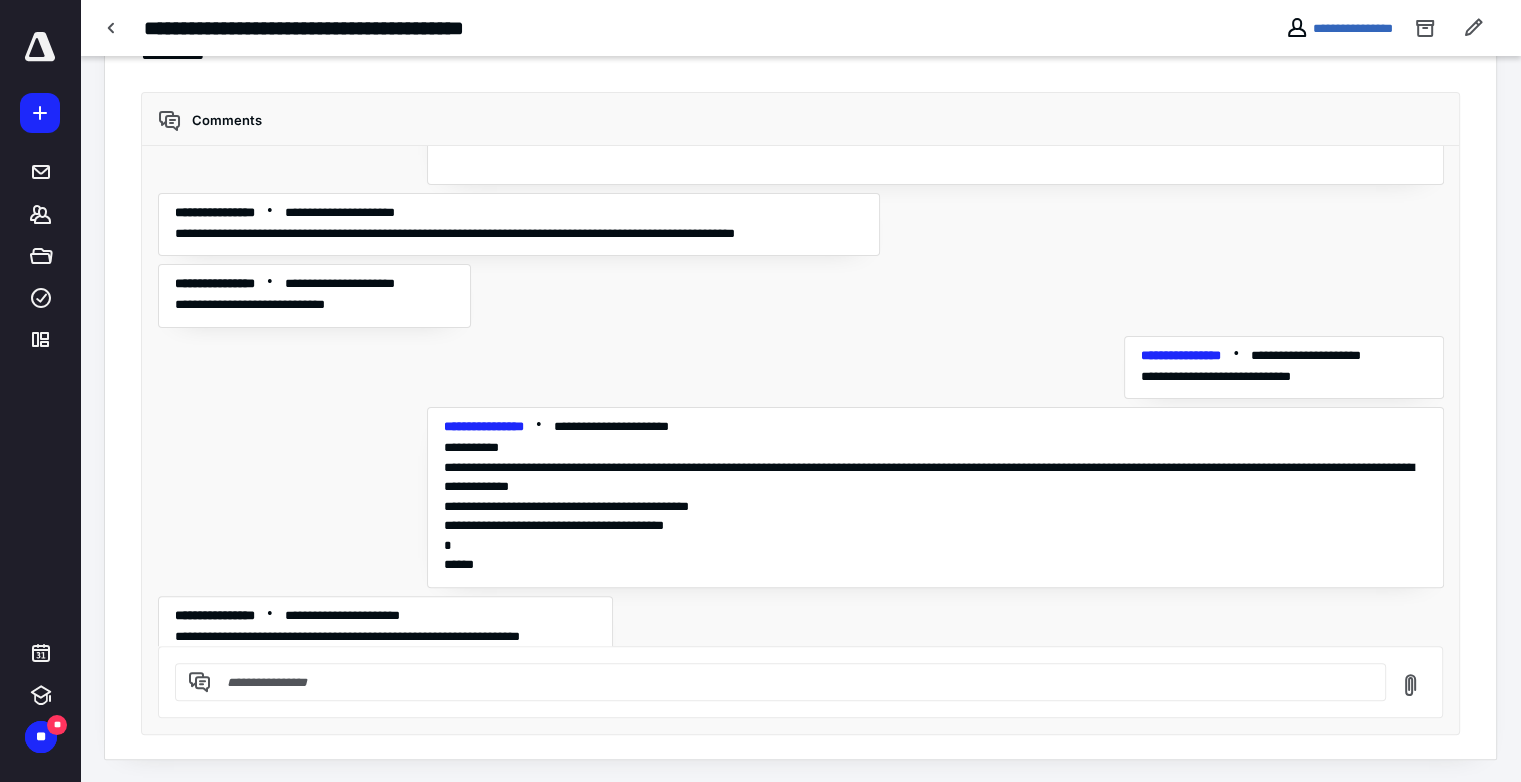 click on "**********" at bounding box center (801, 396) 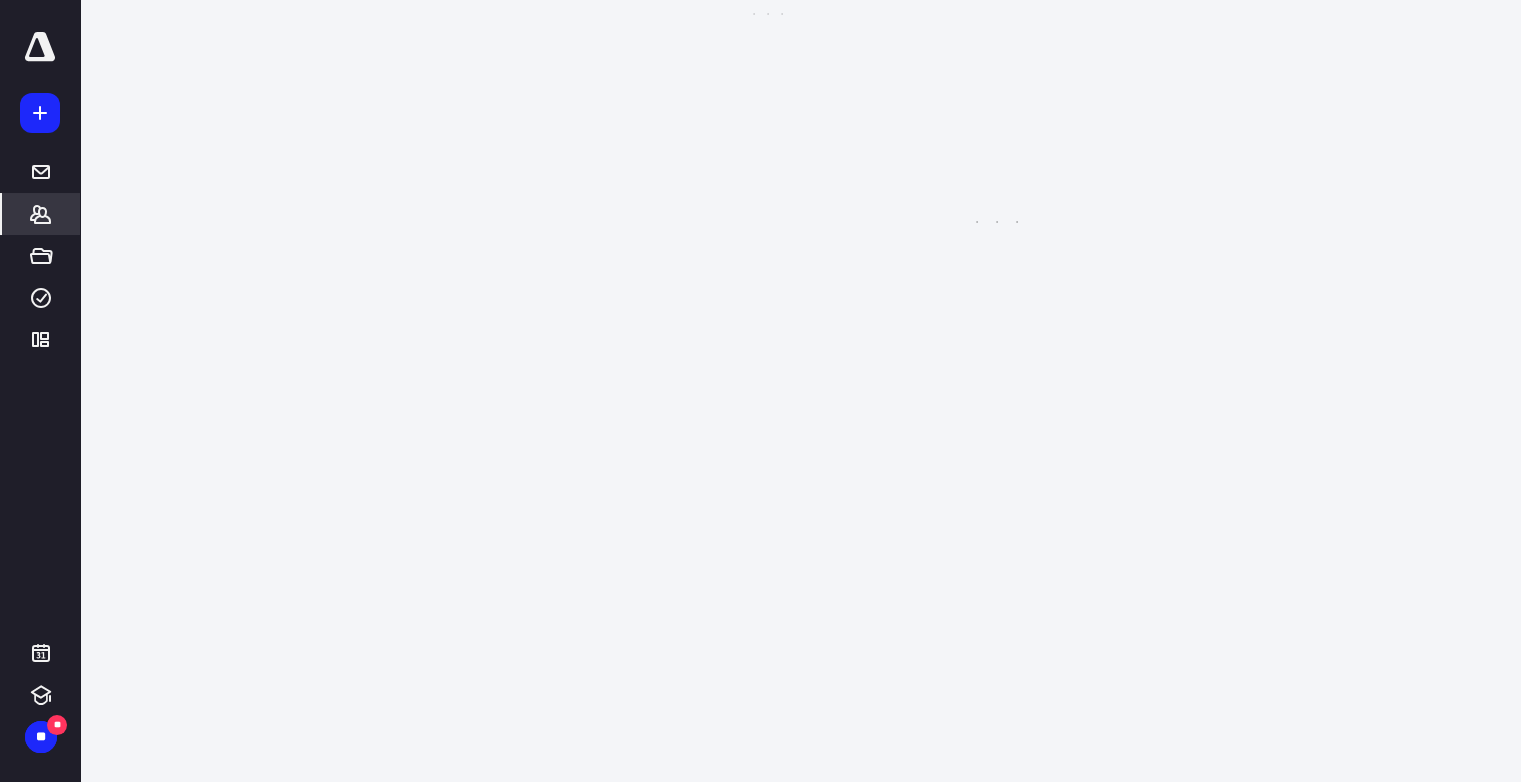 scroll, scrollTop: 0, scrollLeft: 0, axis: both 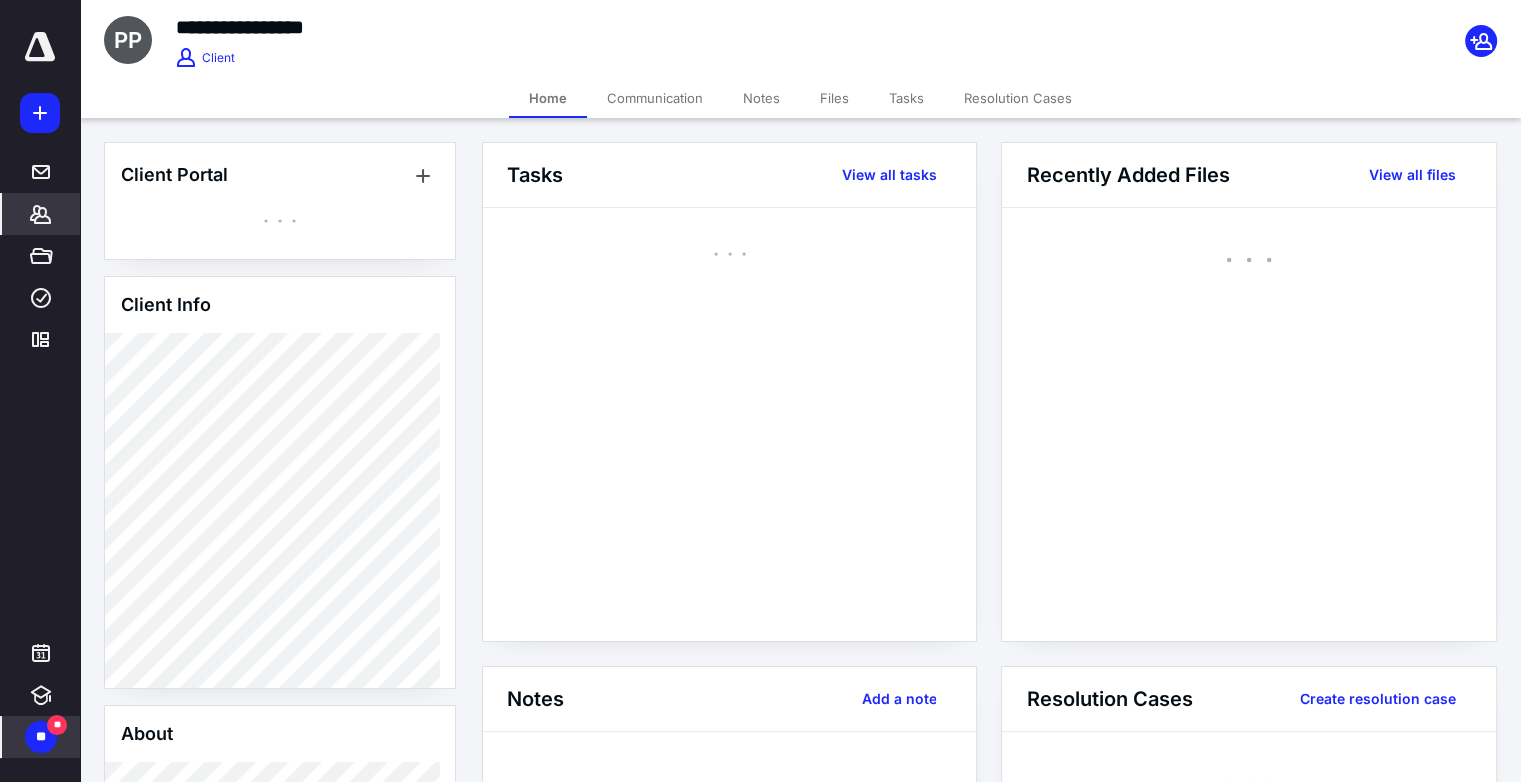 click on "**" at bounding box center [41, 737] 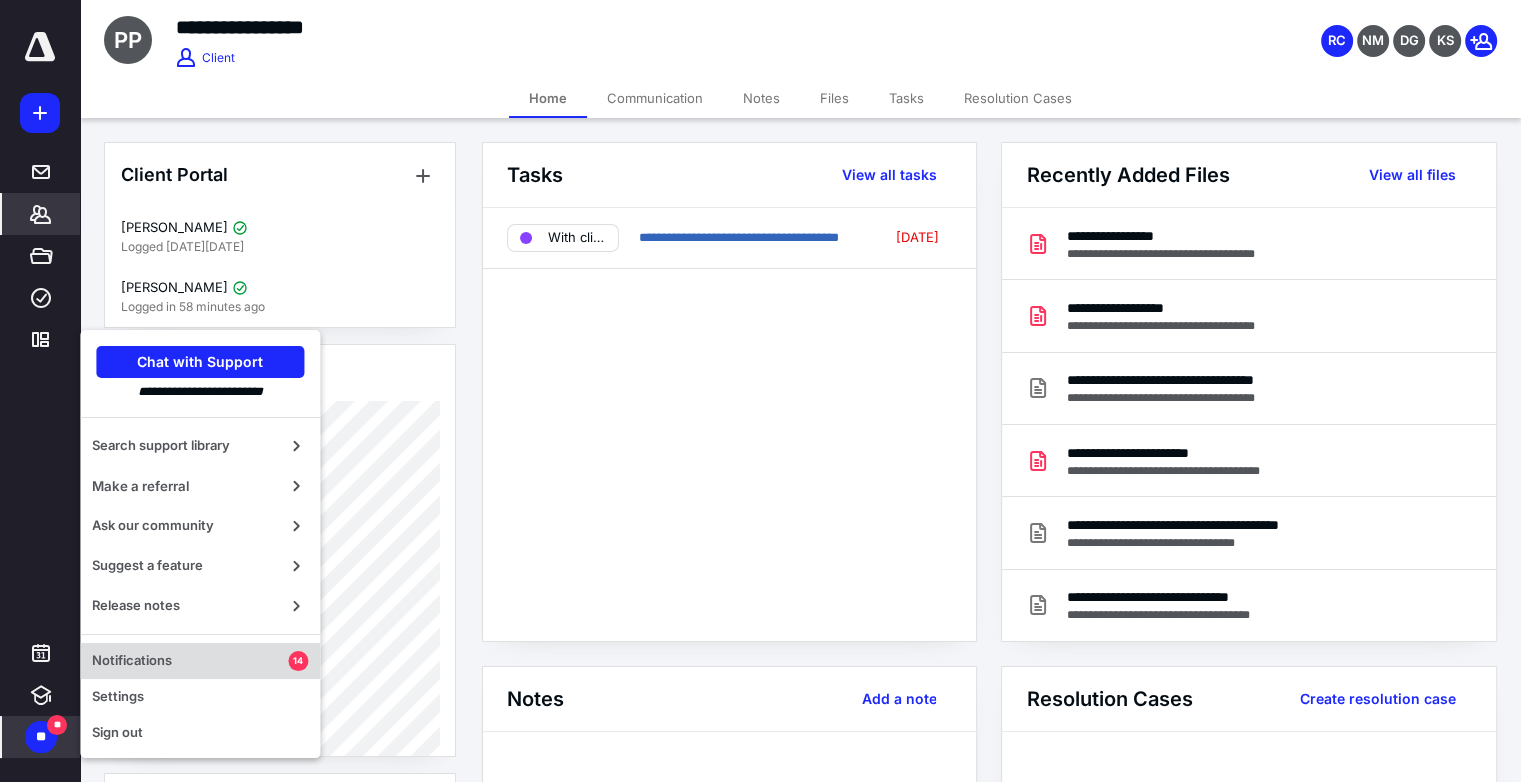 click on "Notifications 14" at bounding box center [200, 661] 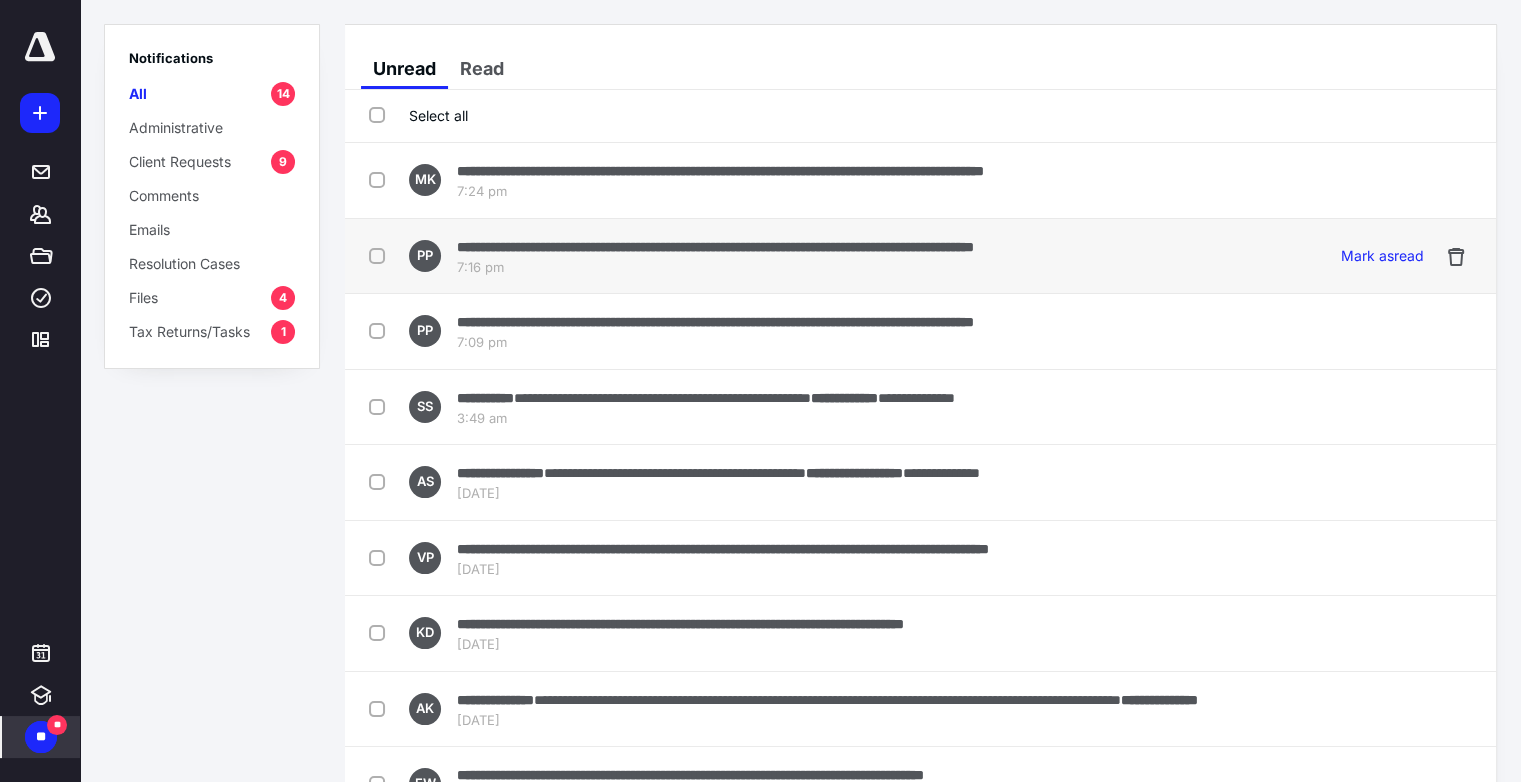 click on "**********" at bounding box center [715, 247] 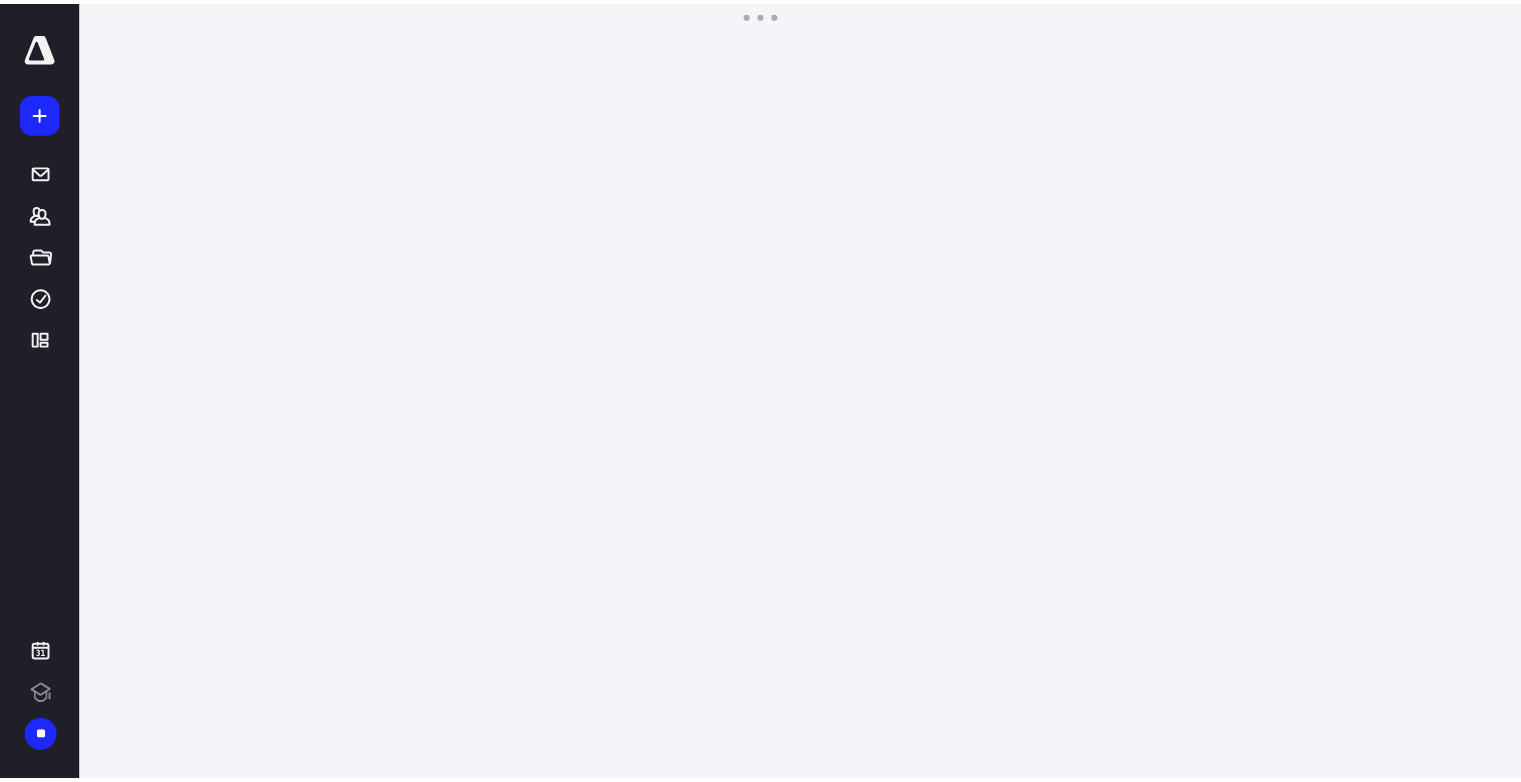 scroll, scrollTop: 0, scrollLeft: 0, axis: both 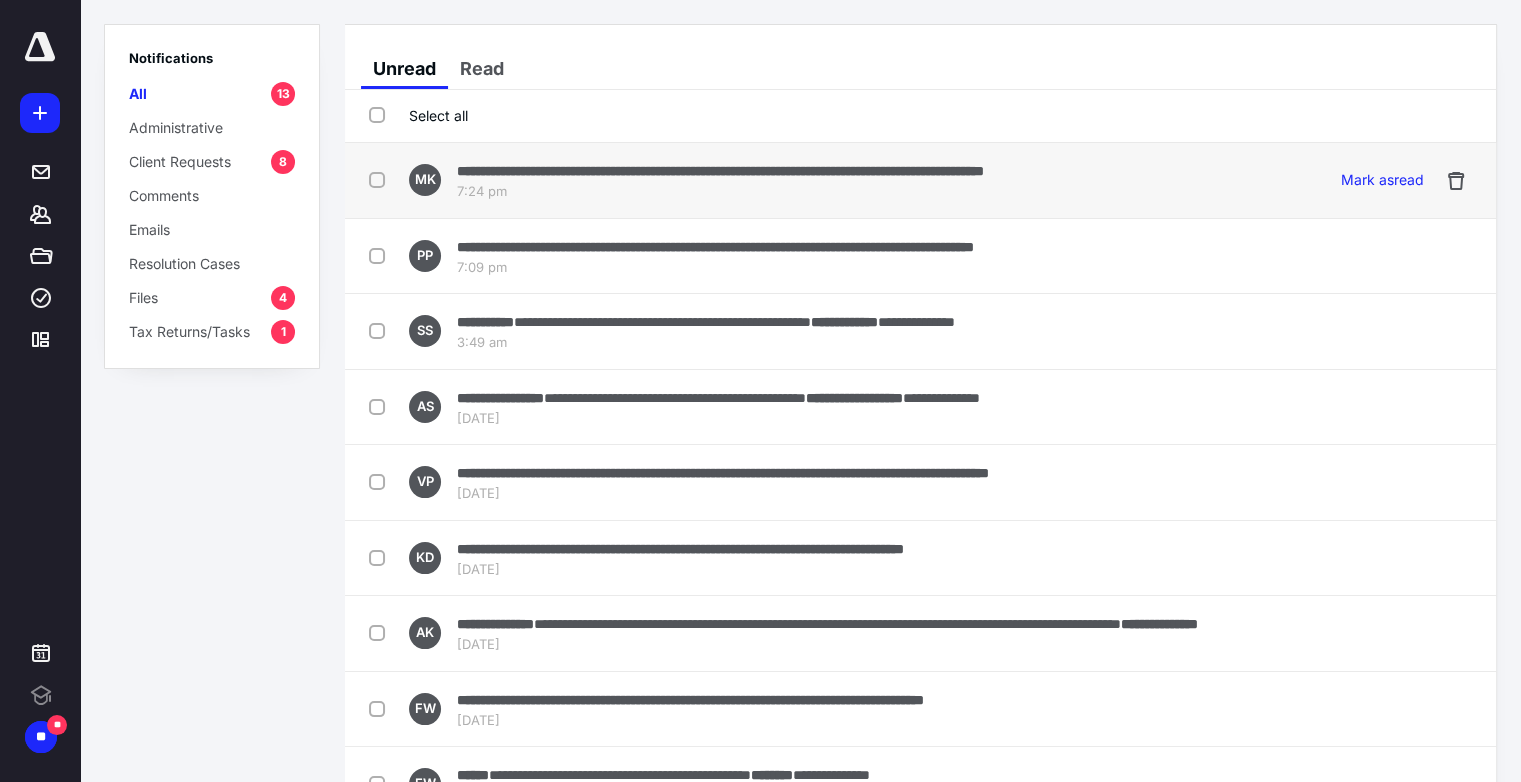click on "**********" at bounding box center (720, 171) 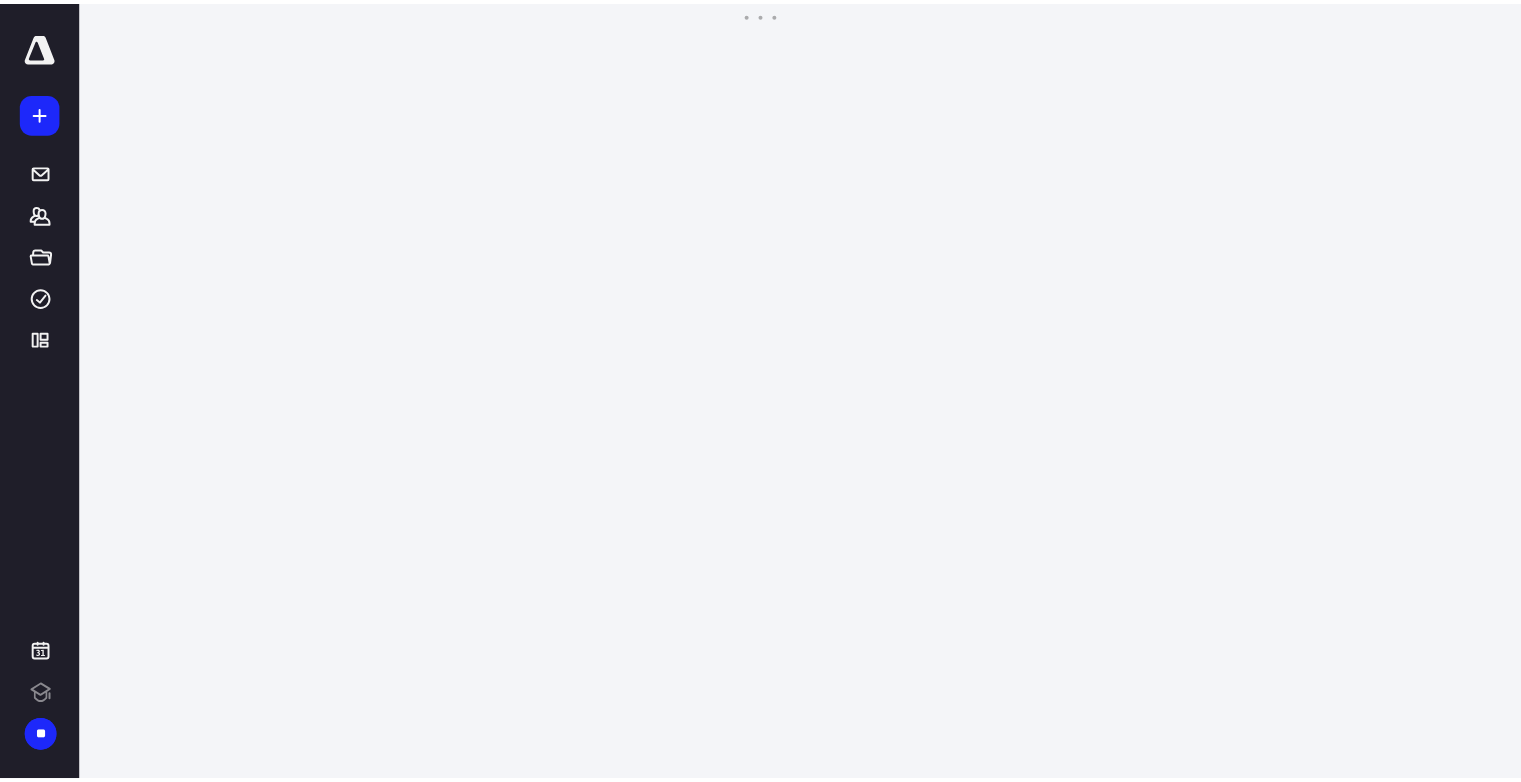 scroll, scrollTop: 0, scrollLeft: 0, axis: both 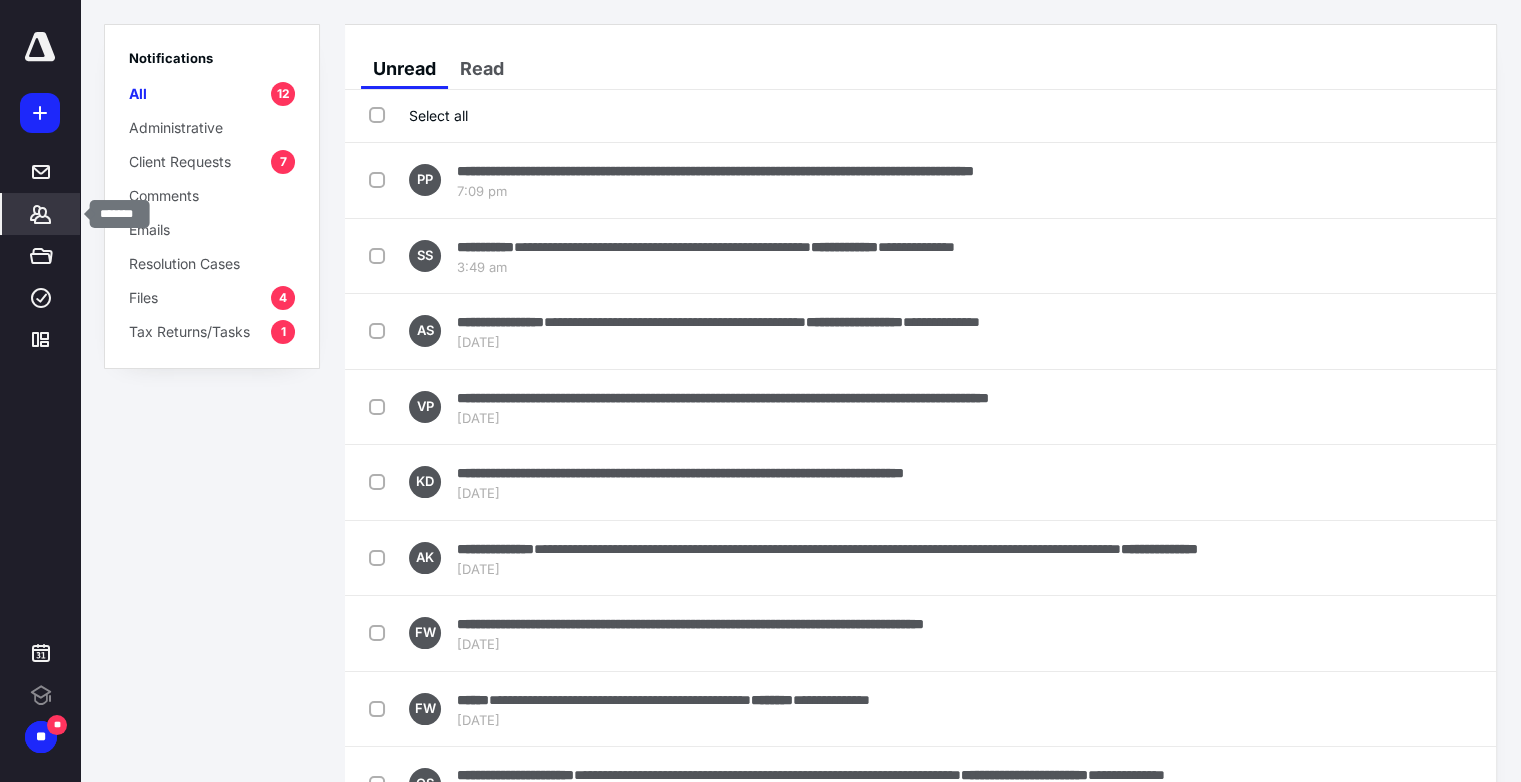 click 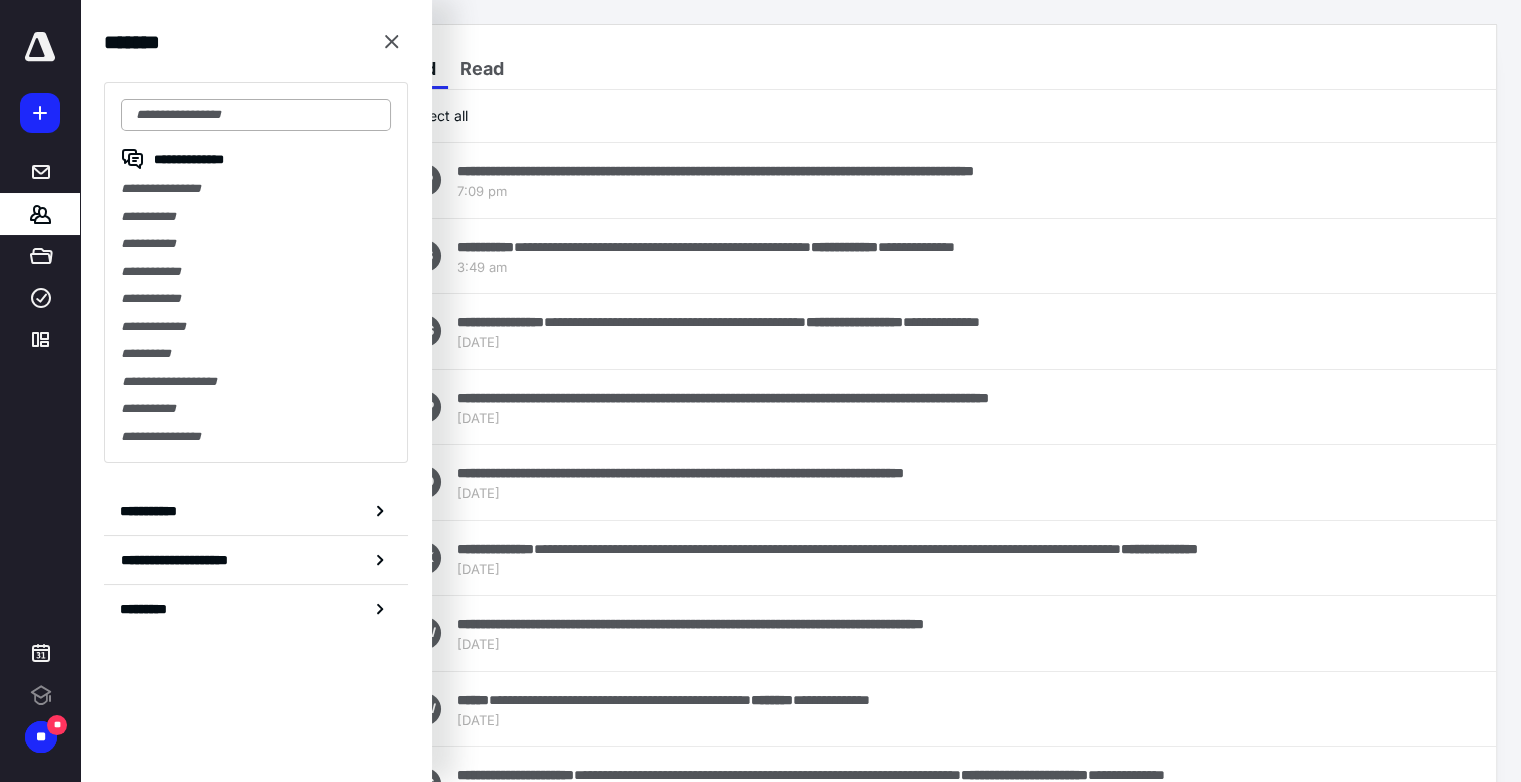 scroll, scrollTop: 0, scrollLeft: 0, axis: both 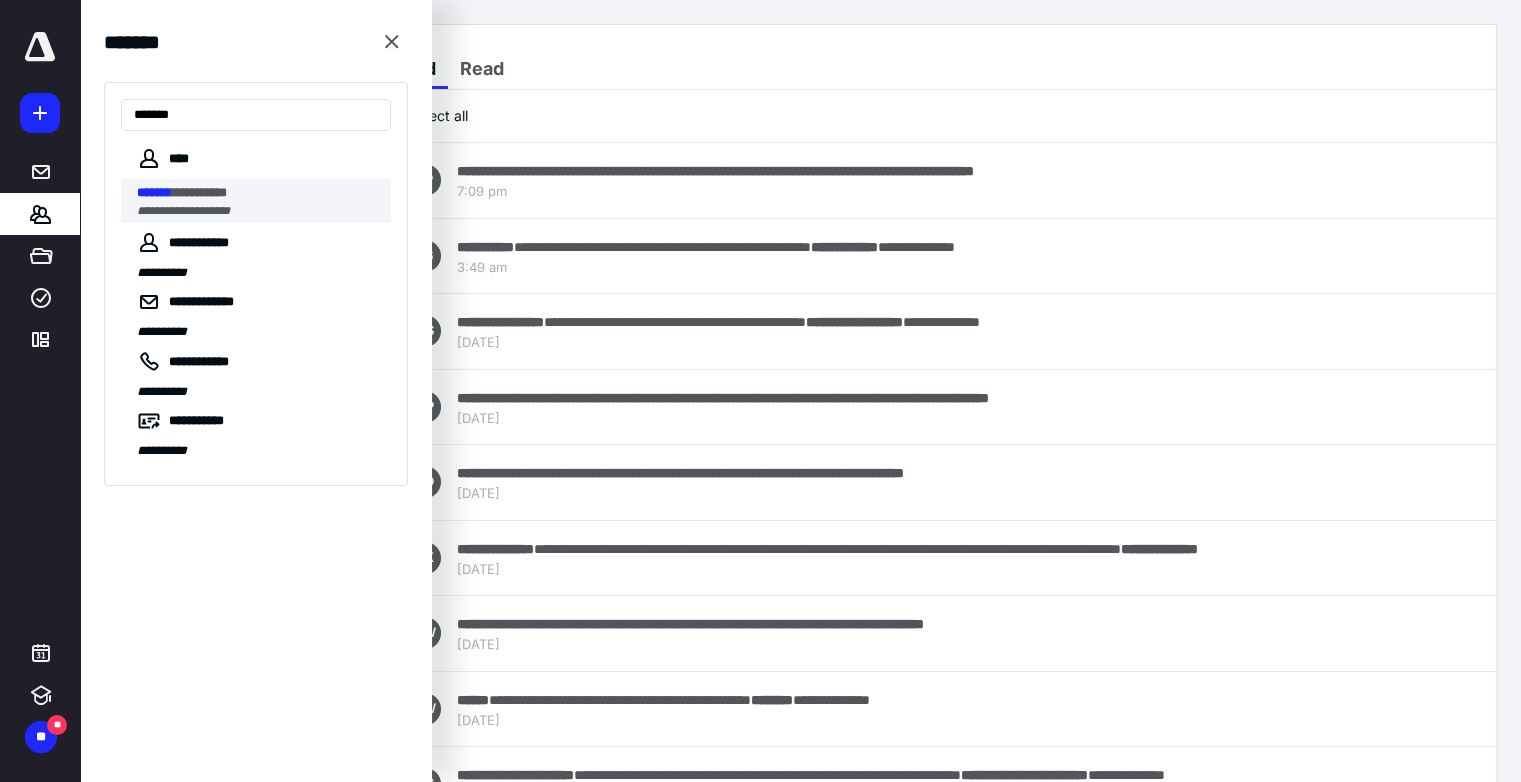 type on "*******" 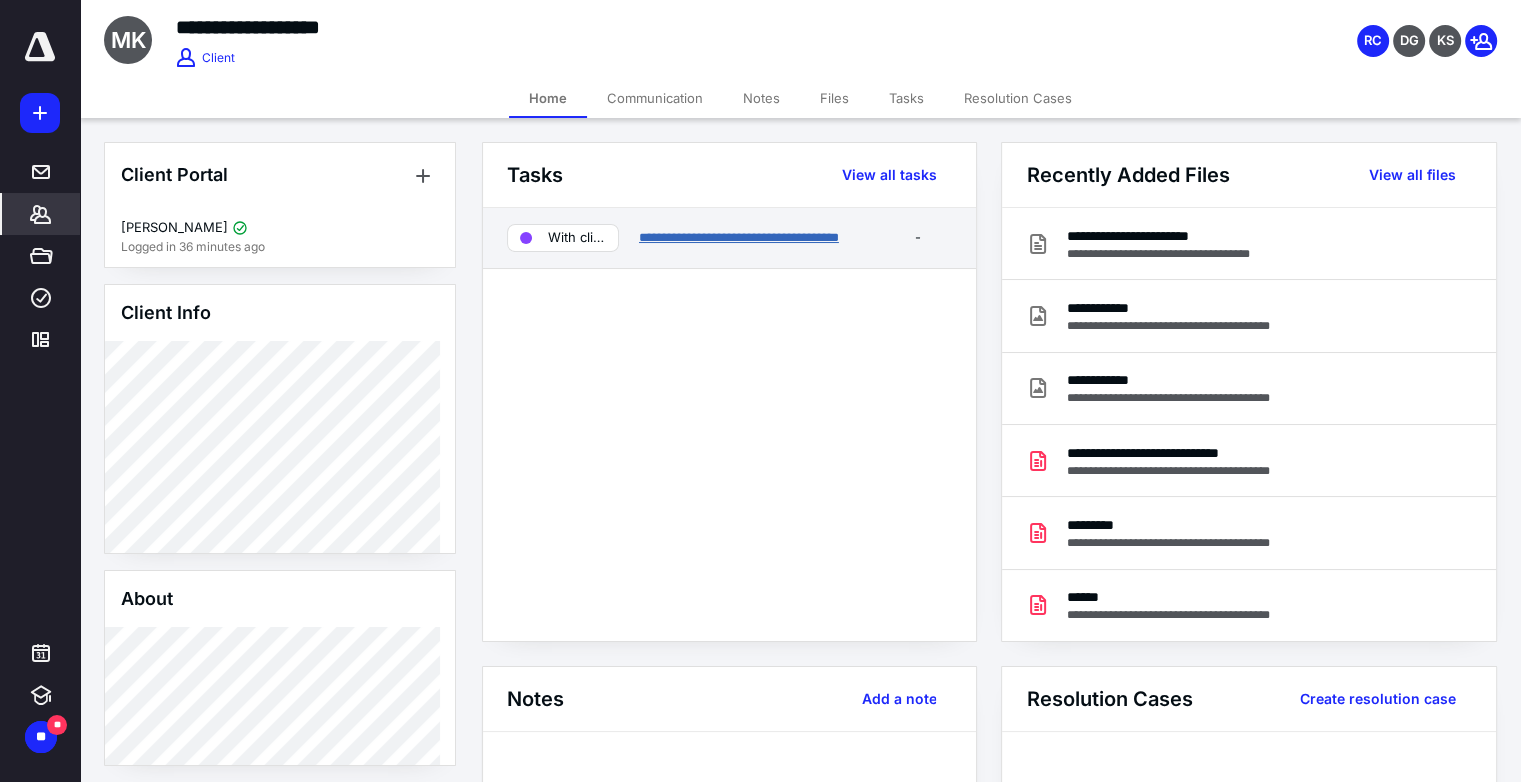 click on "**********" at bounding box center [739, 237] 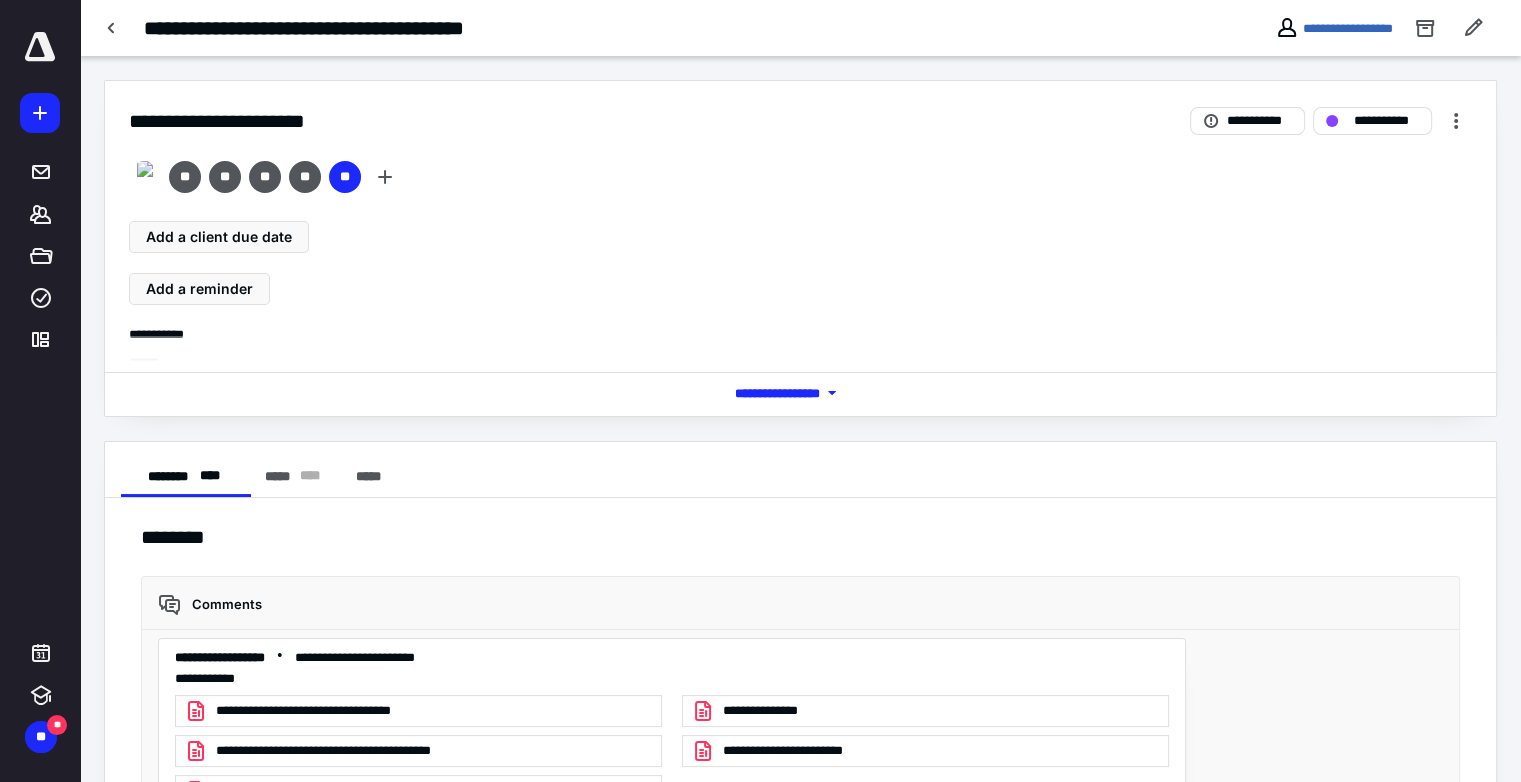 scroll, scrollTop: 8580, scrollLeft: 0, axis: vertical 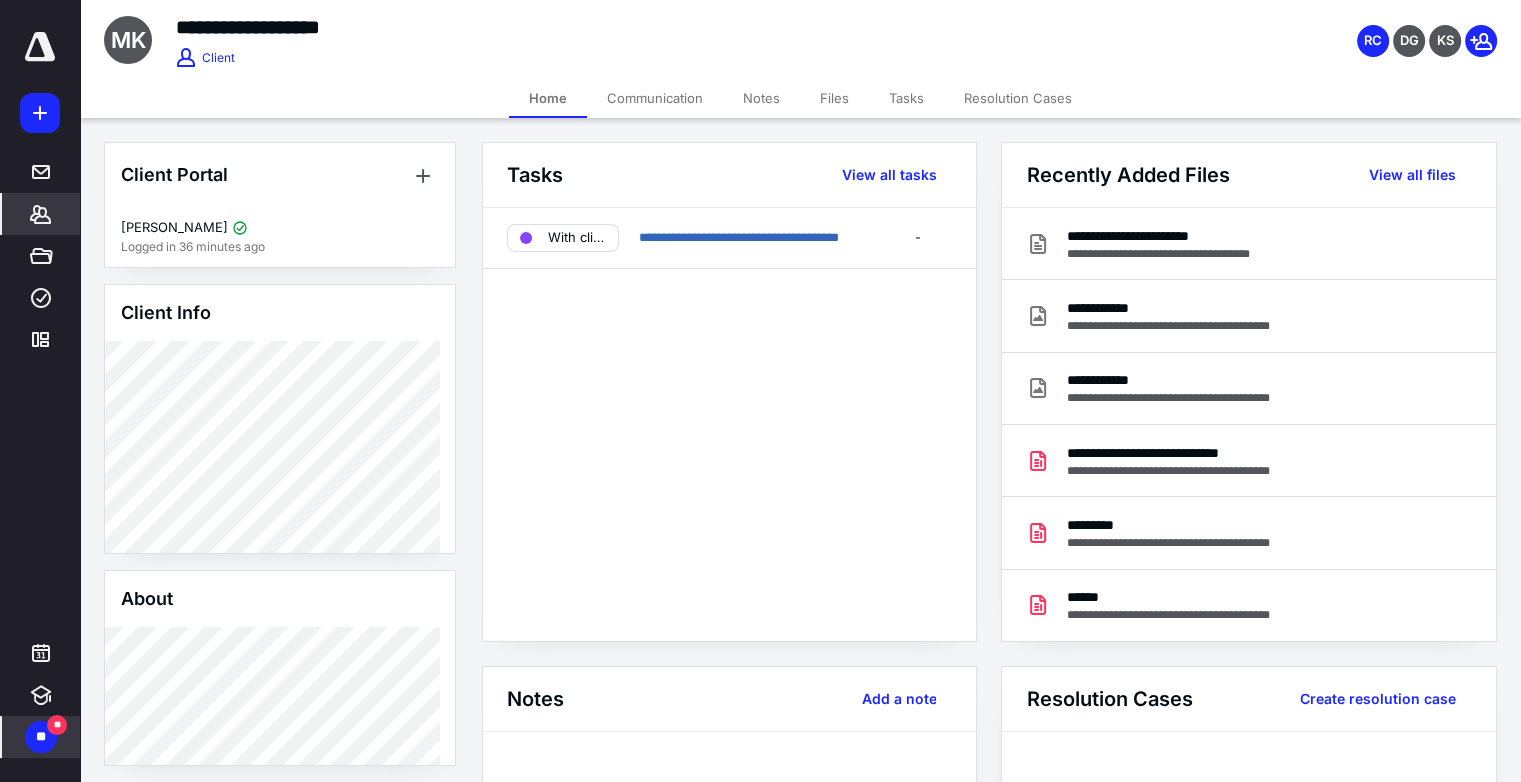 click on "**" at bounding box center (41, 737) 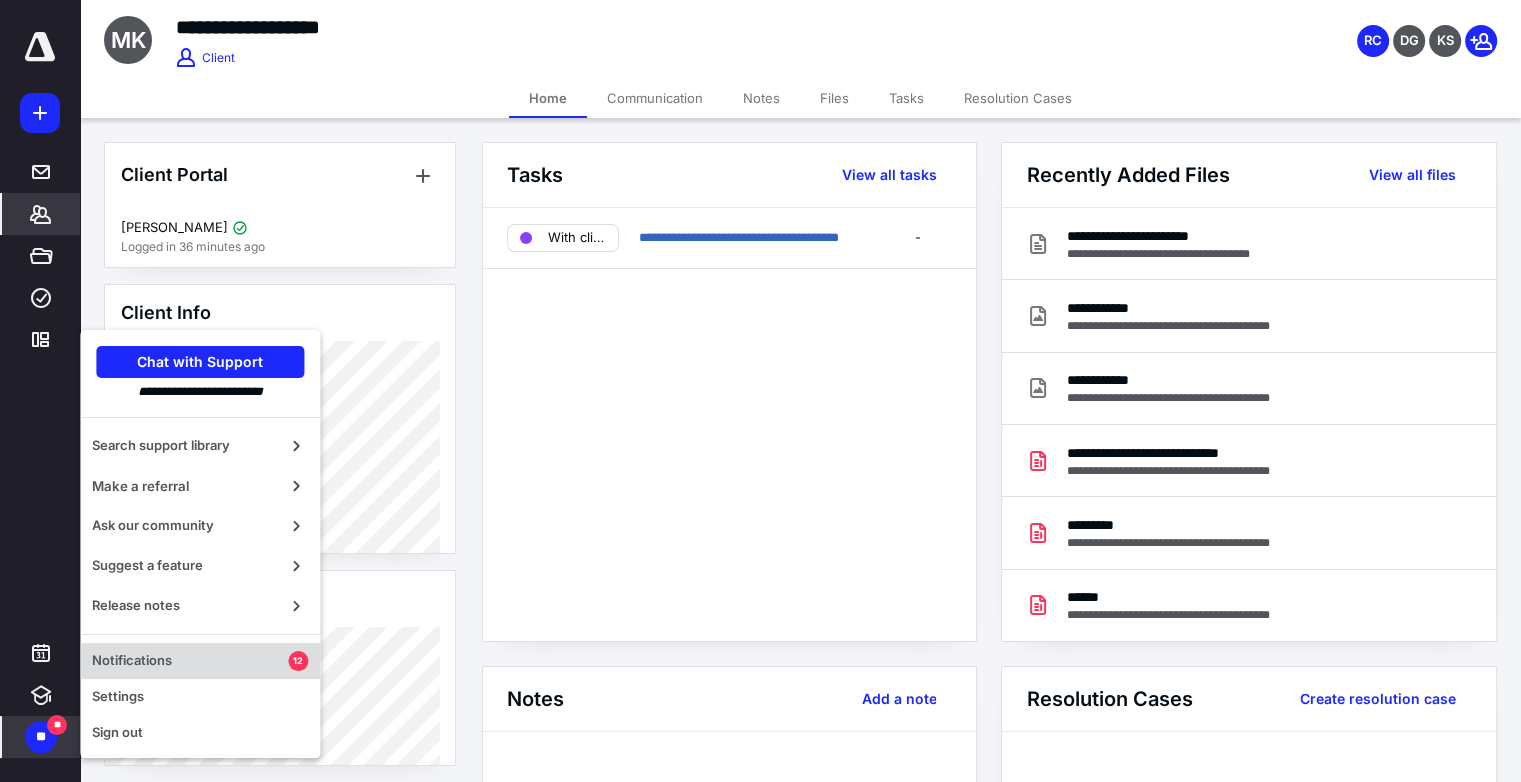 click on "Notifications" at bounding box center [190, 661] 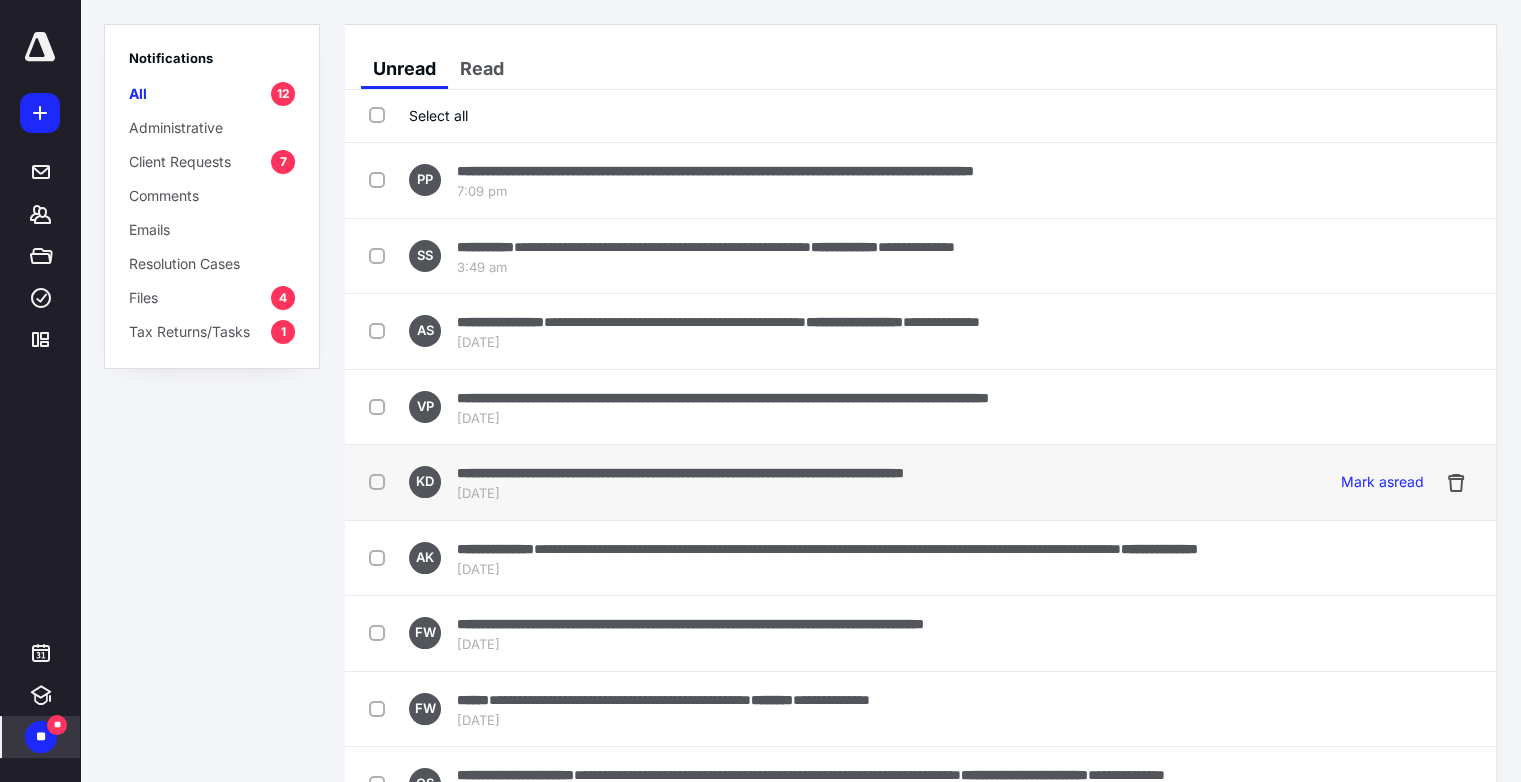 click on "**********" at bounding box center [680, 473] 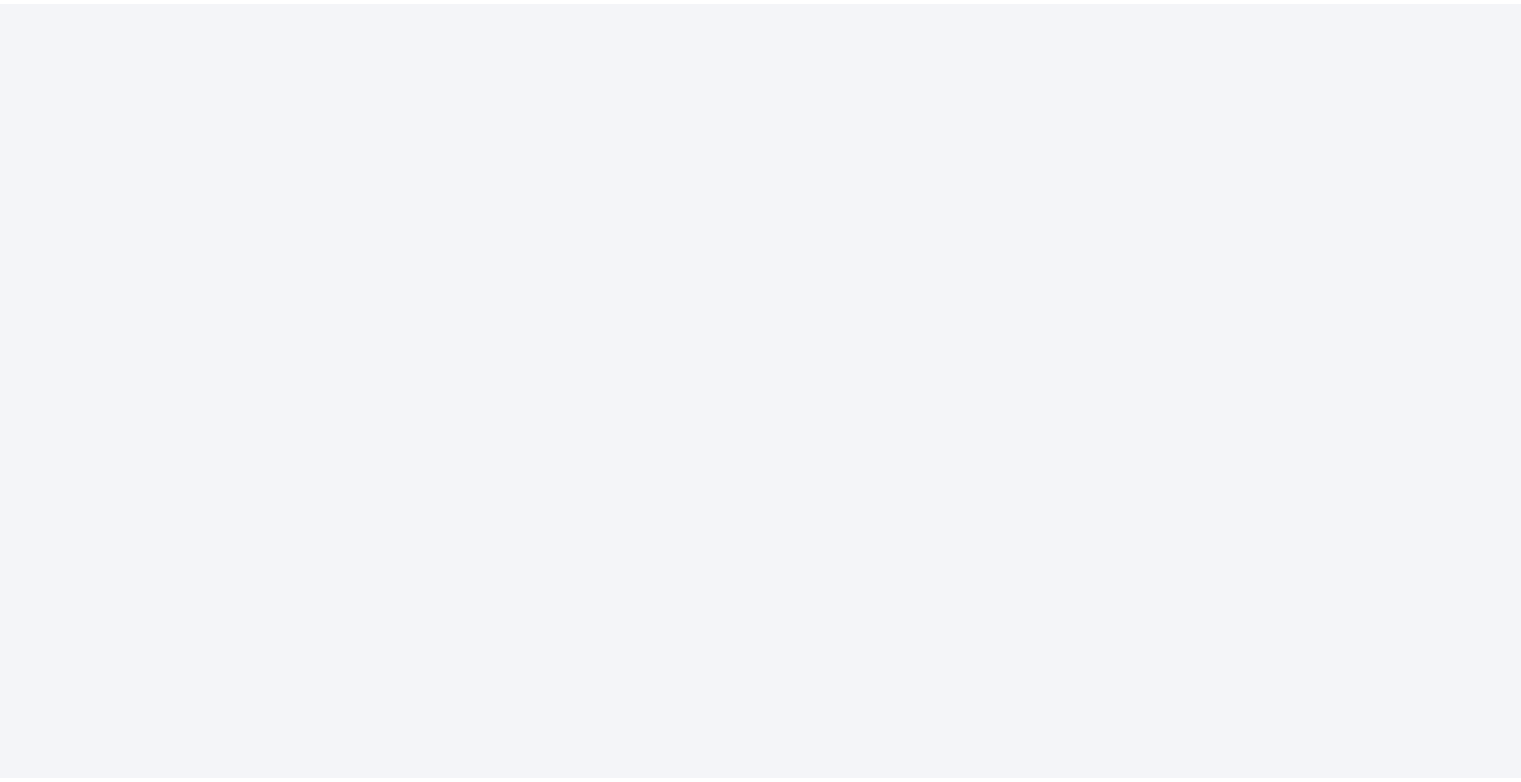 scroll, scrollTop: 0, scrollLeft: 0, axis: both 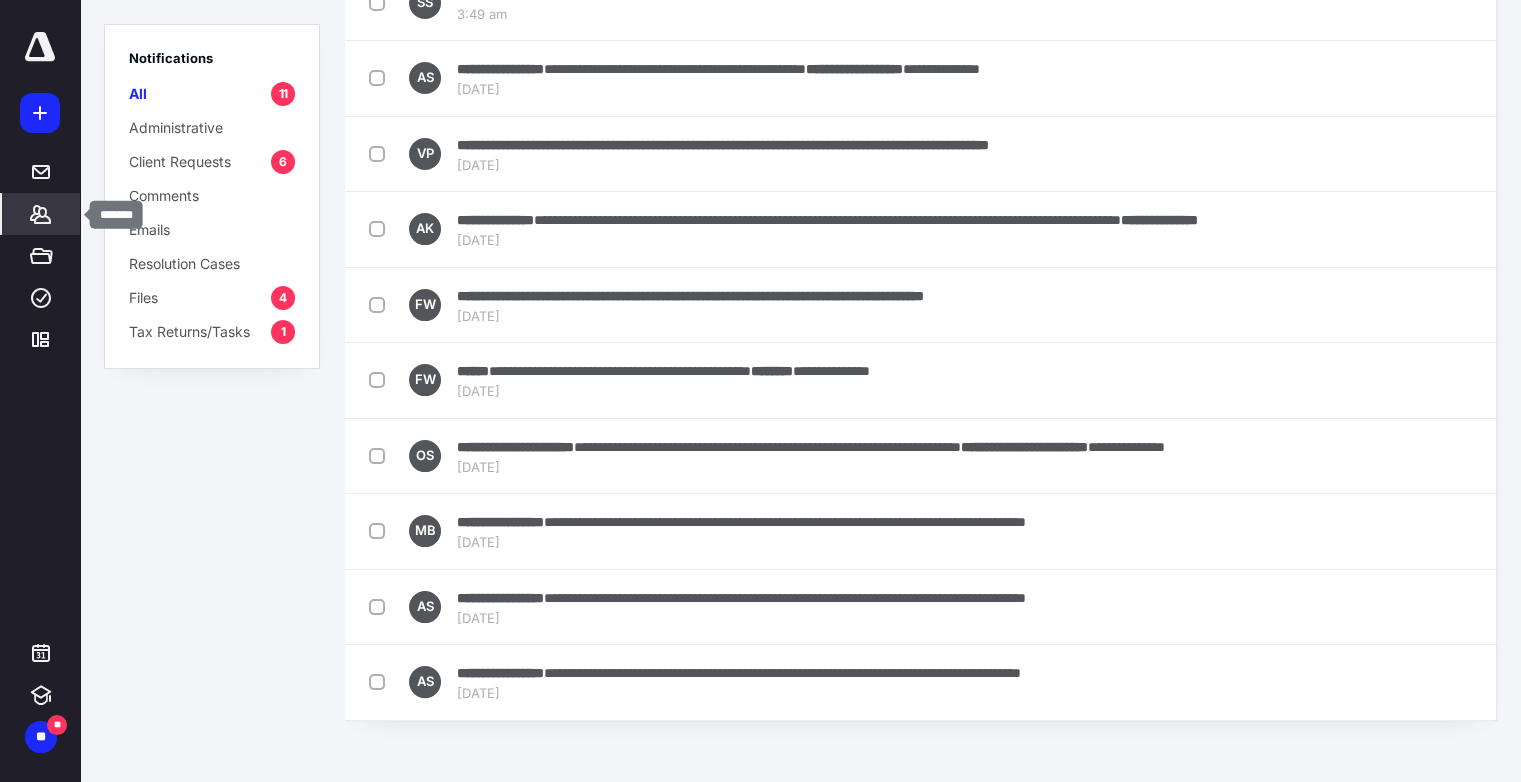 click on "*******" at bounding box center (41, 214) 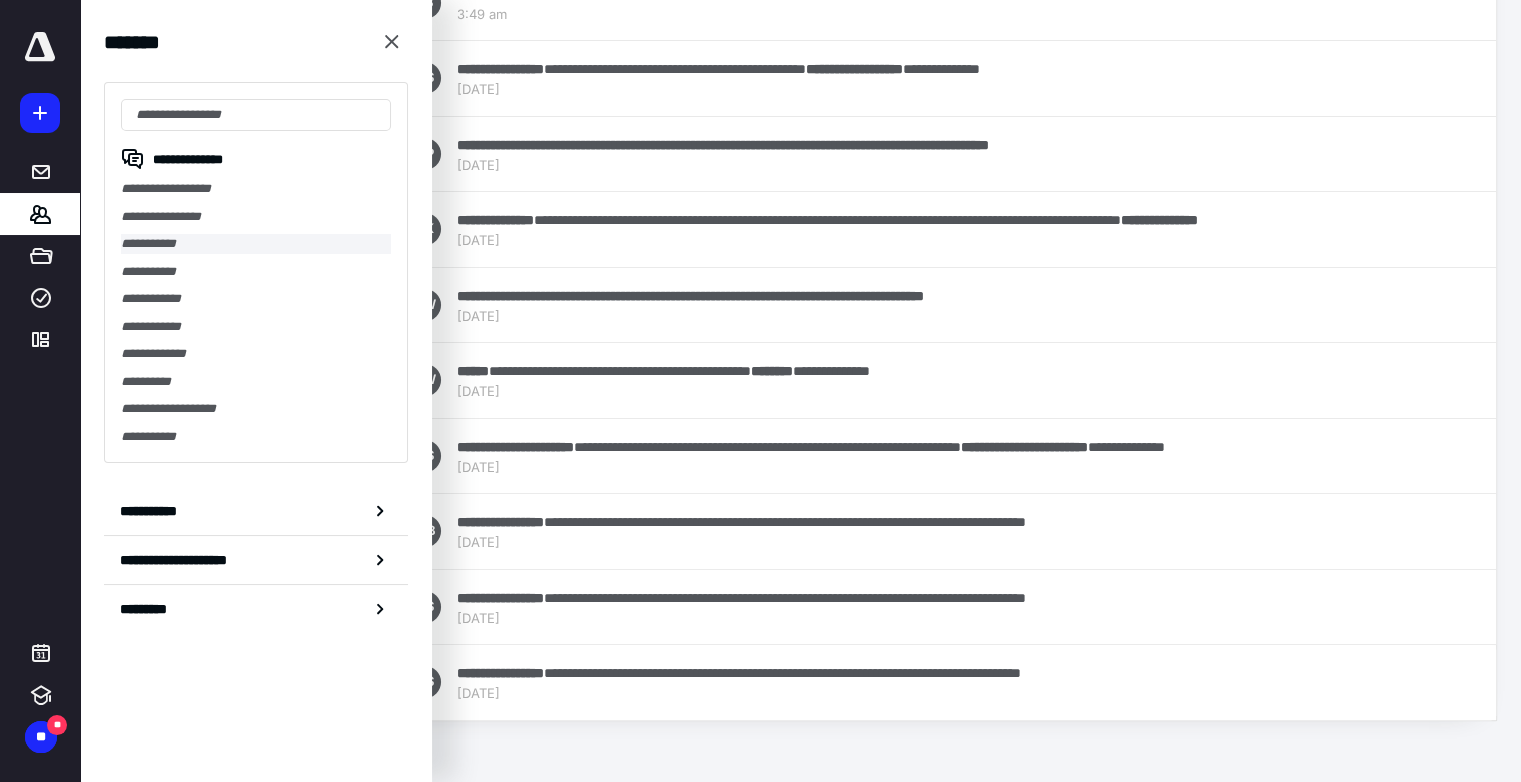 click on "**********" at bounding box center [256, 244] 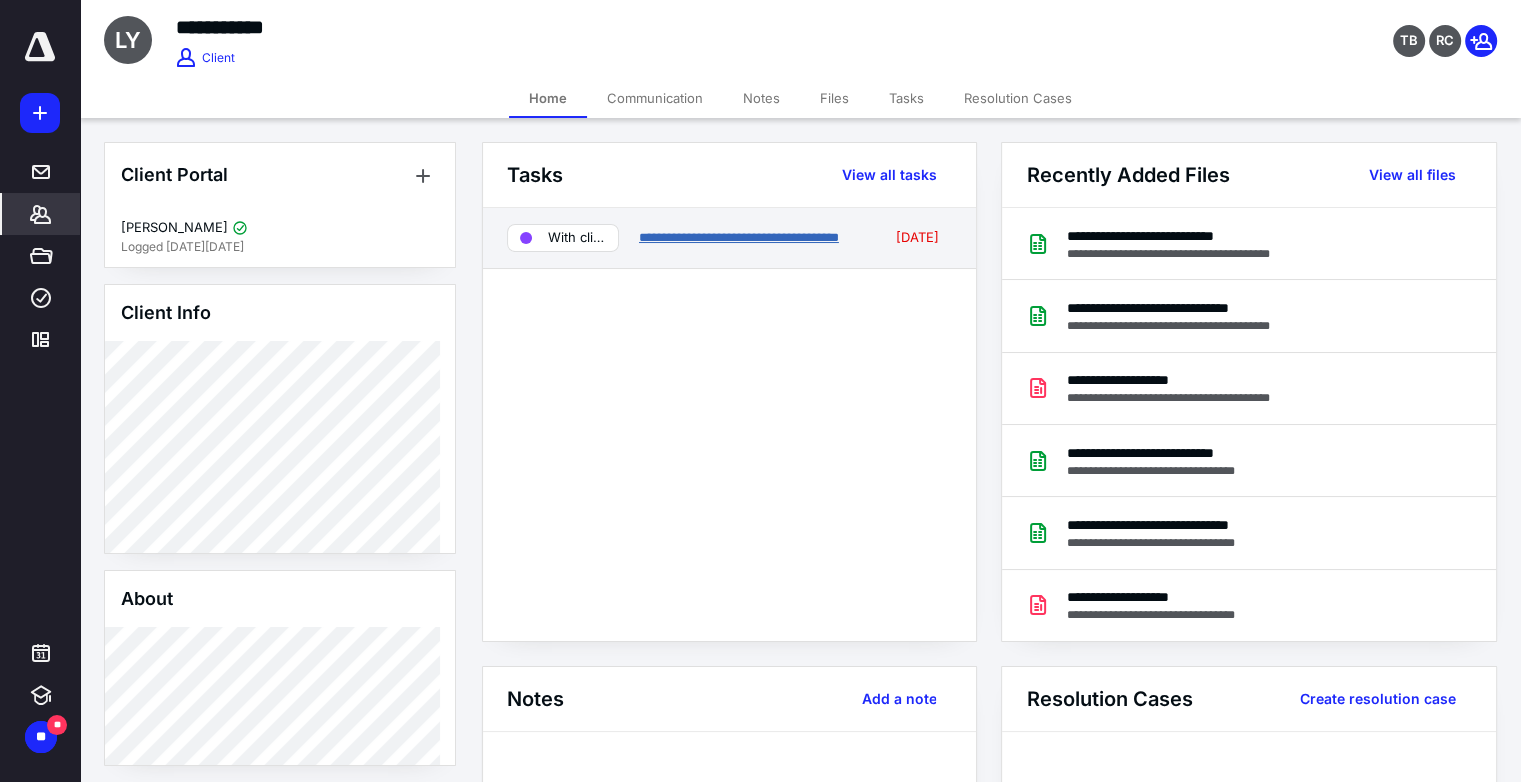 click on "**********" at bounding box center [739, 237] 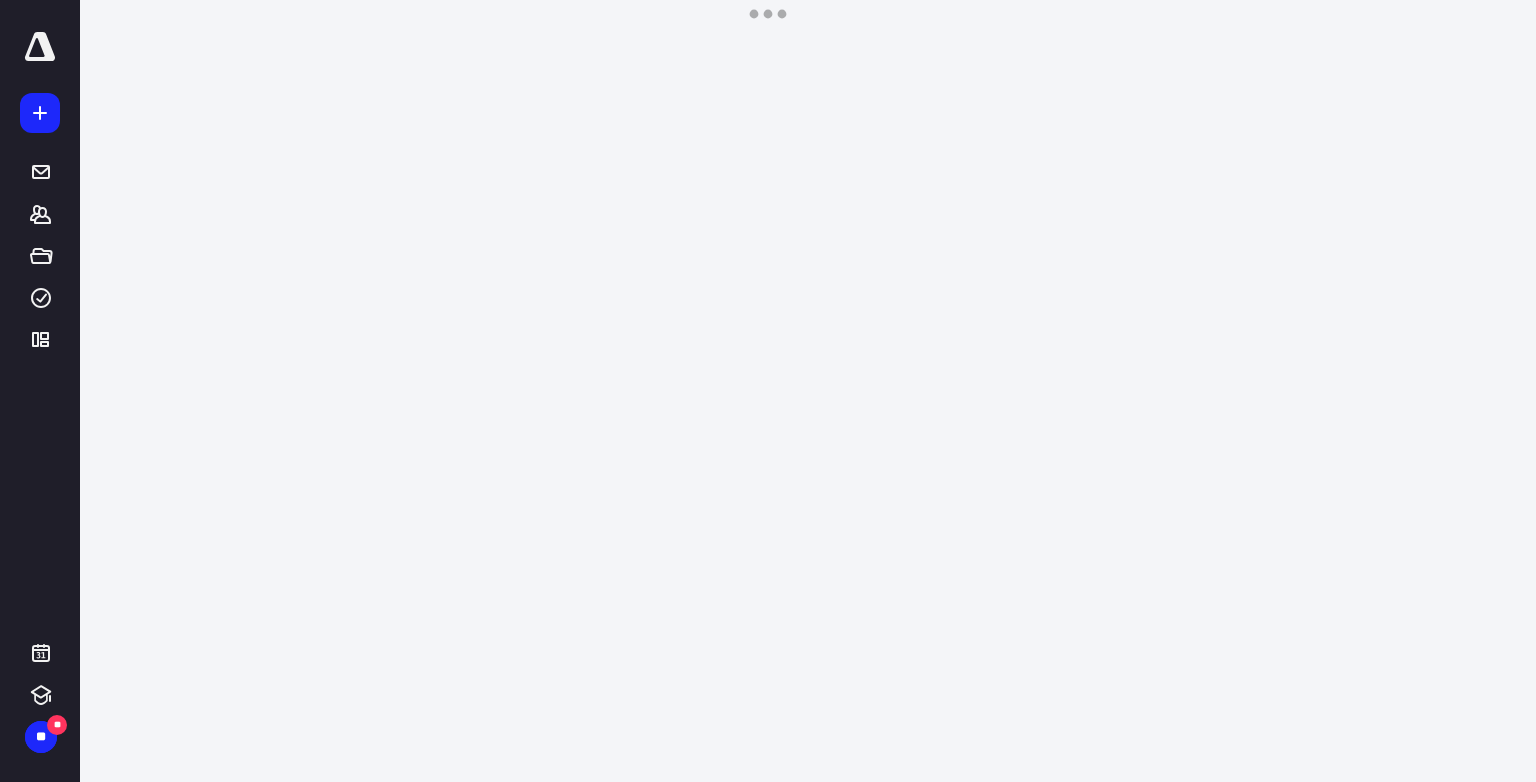 click on "**********" at bounding box center (768, 391) 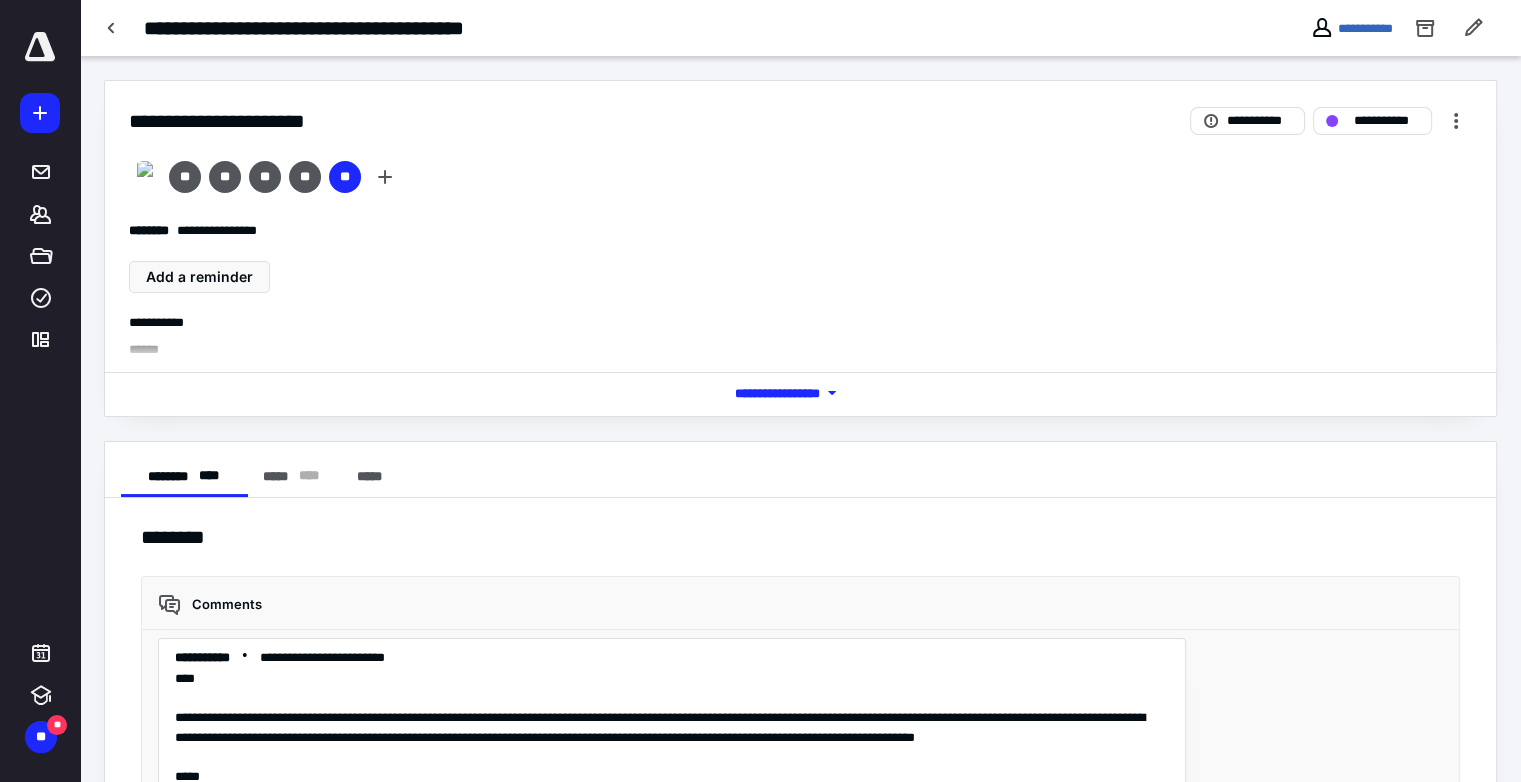 scroll, scrollTop: 4761, scrollLeft: 0, axis: vertical 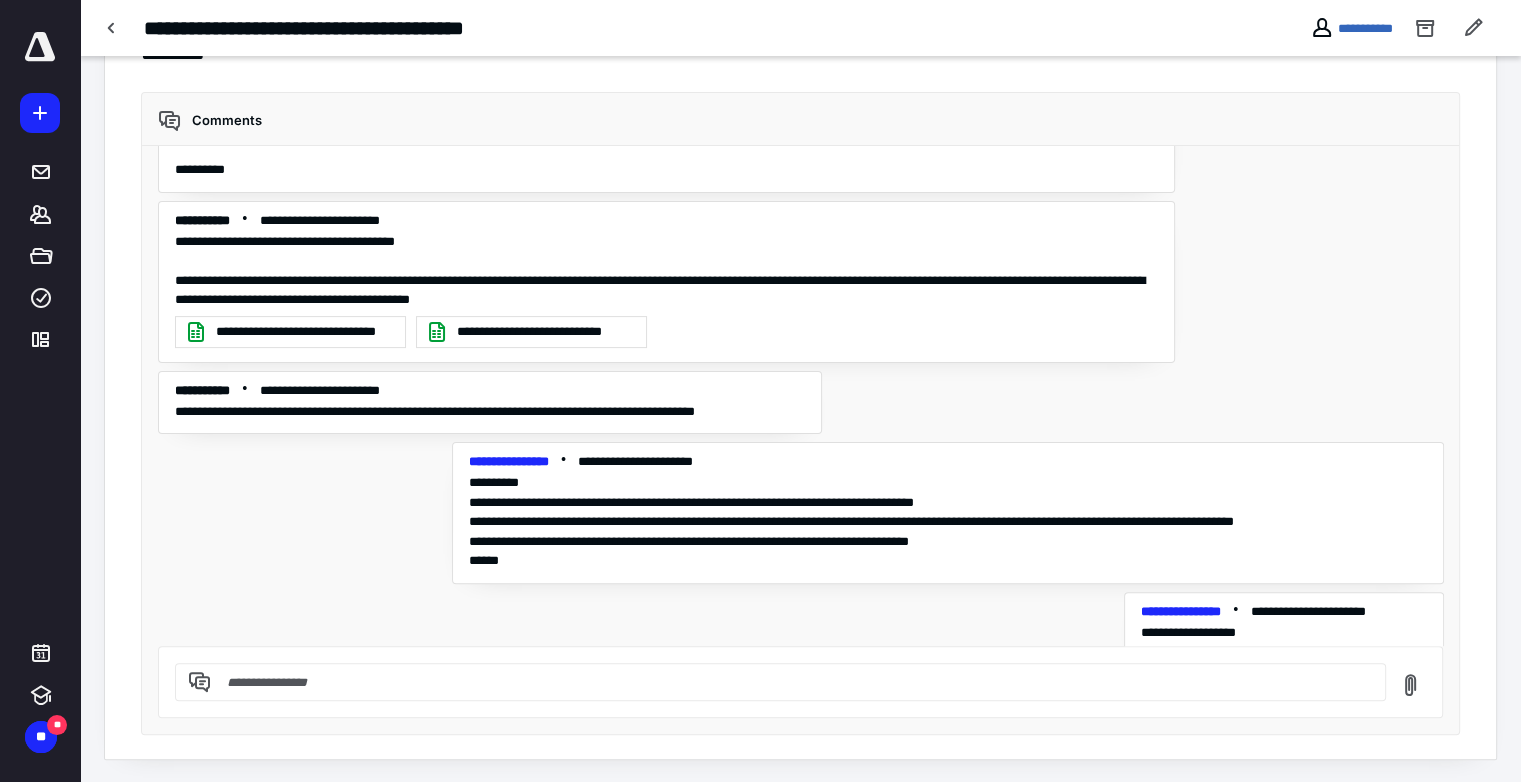 click at bounding box center [792, 682] 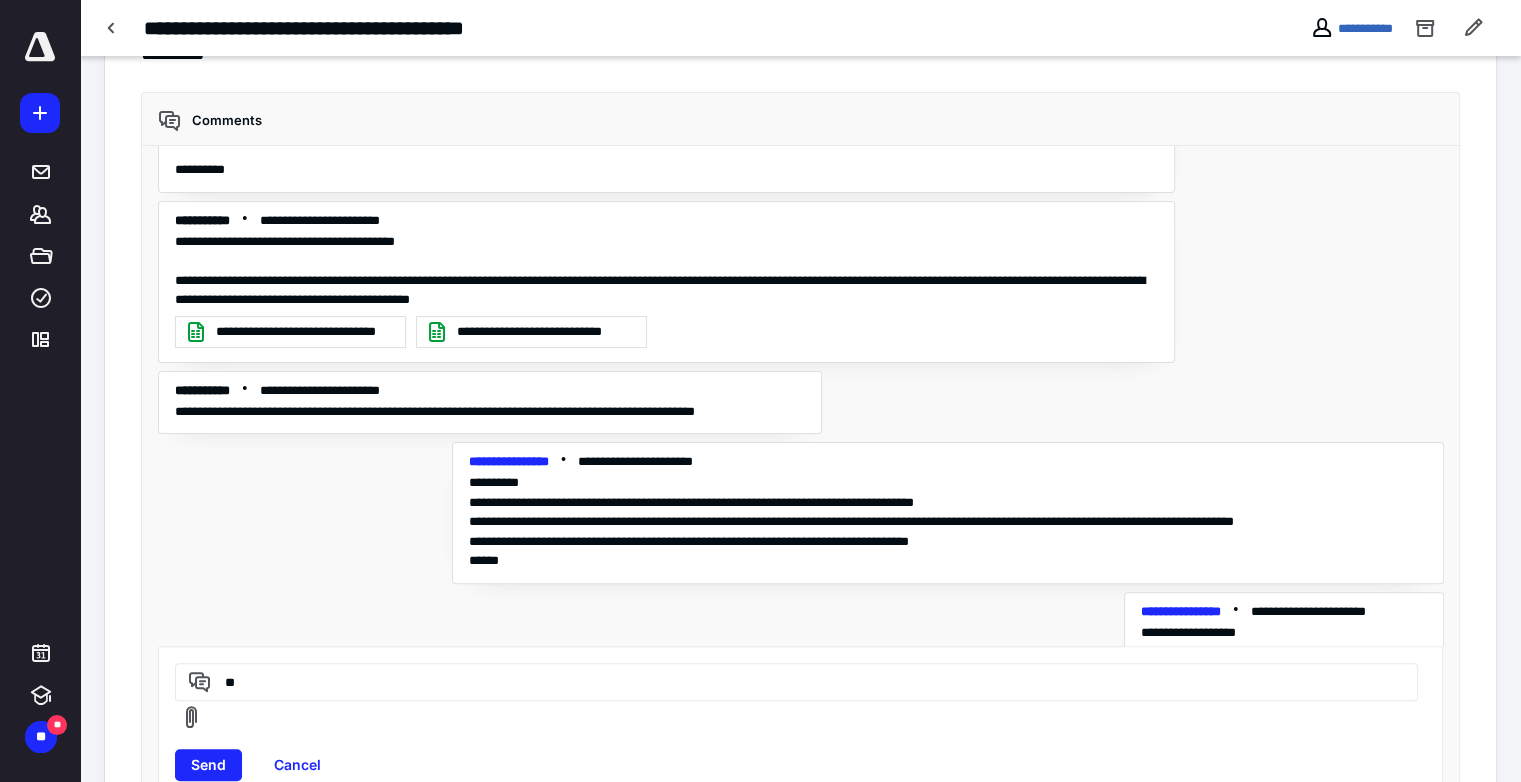 type on "*" 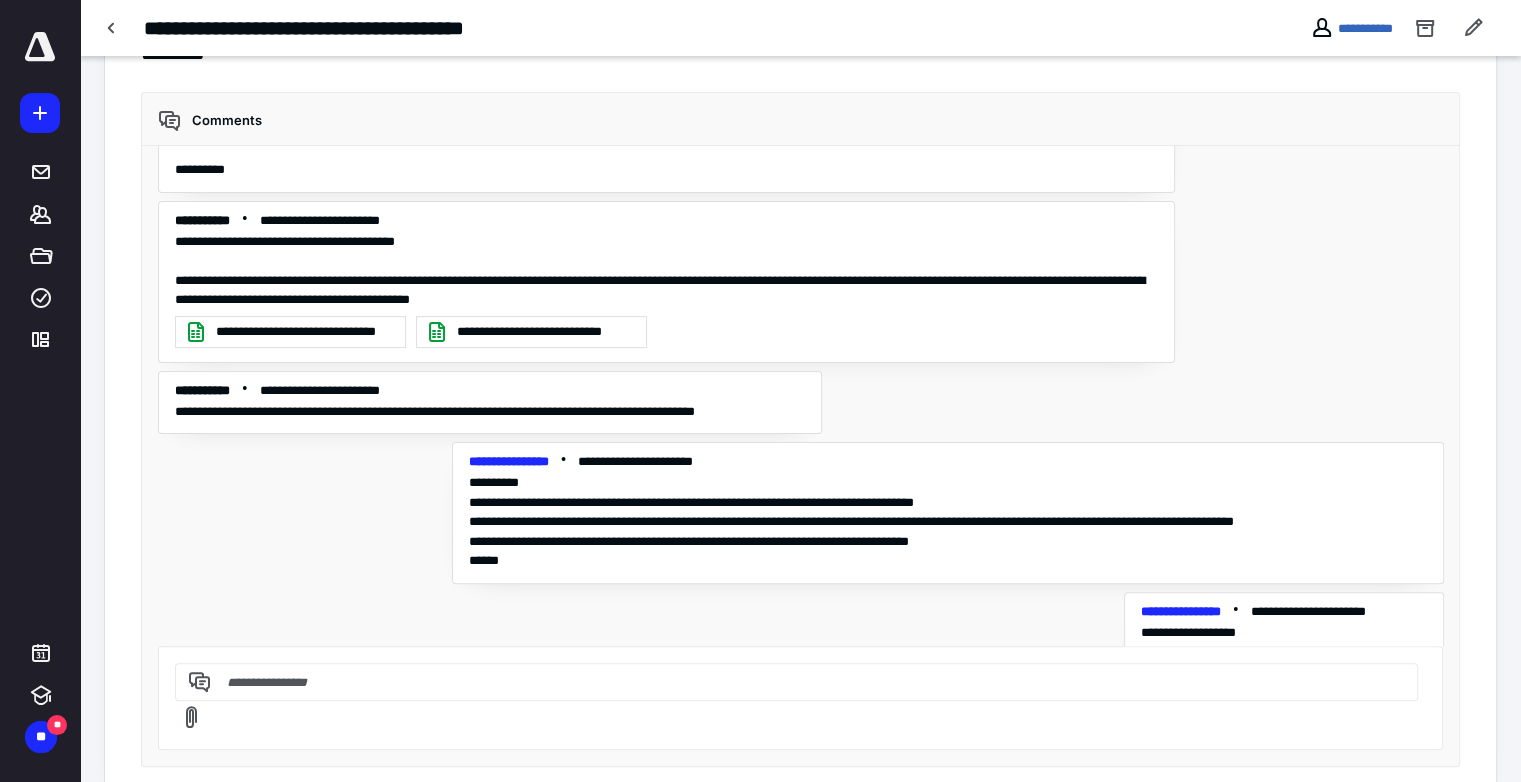 paste on "**********" 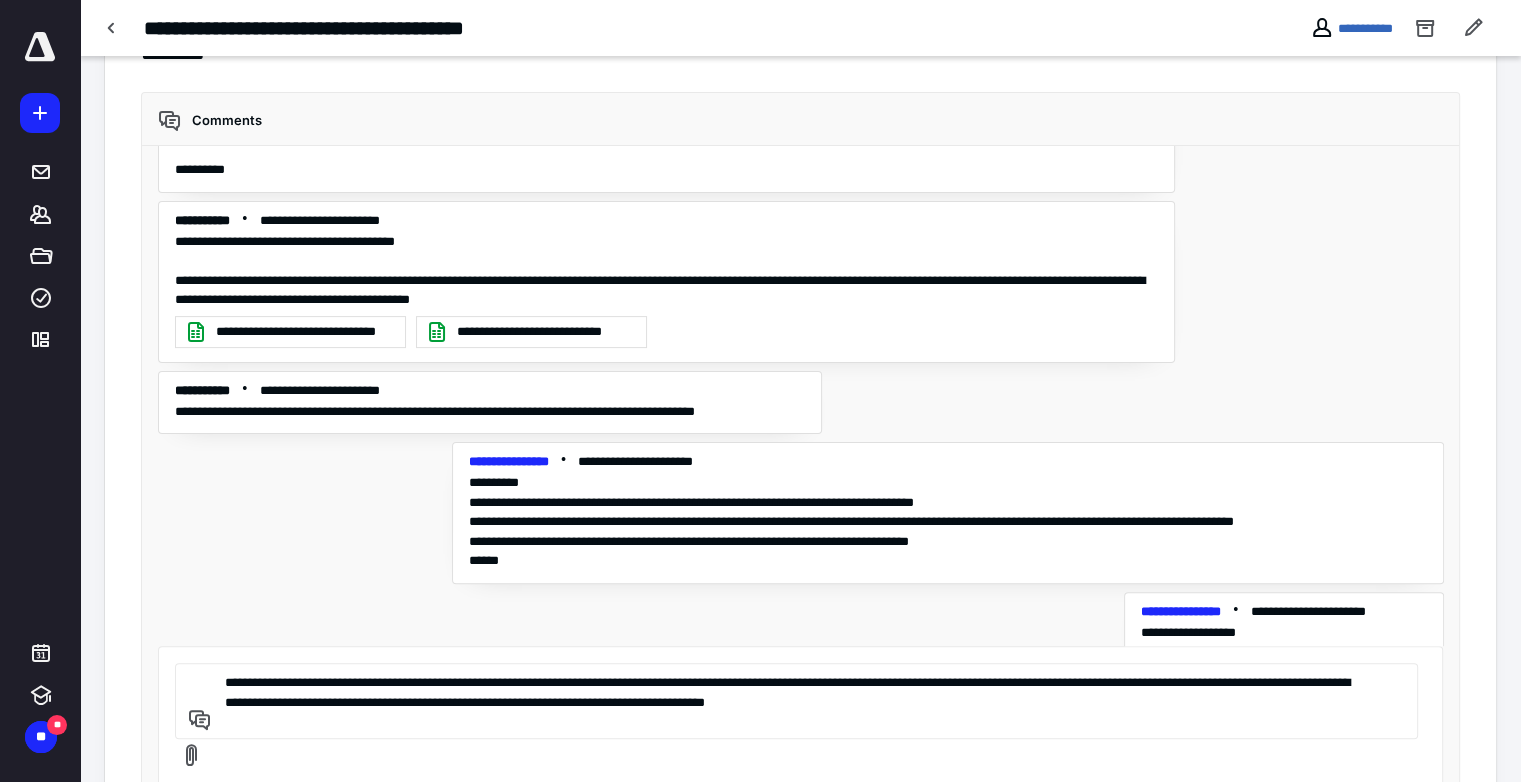 scroll, scrollTop: 569, scrollLeft: 0, axis: vertical 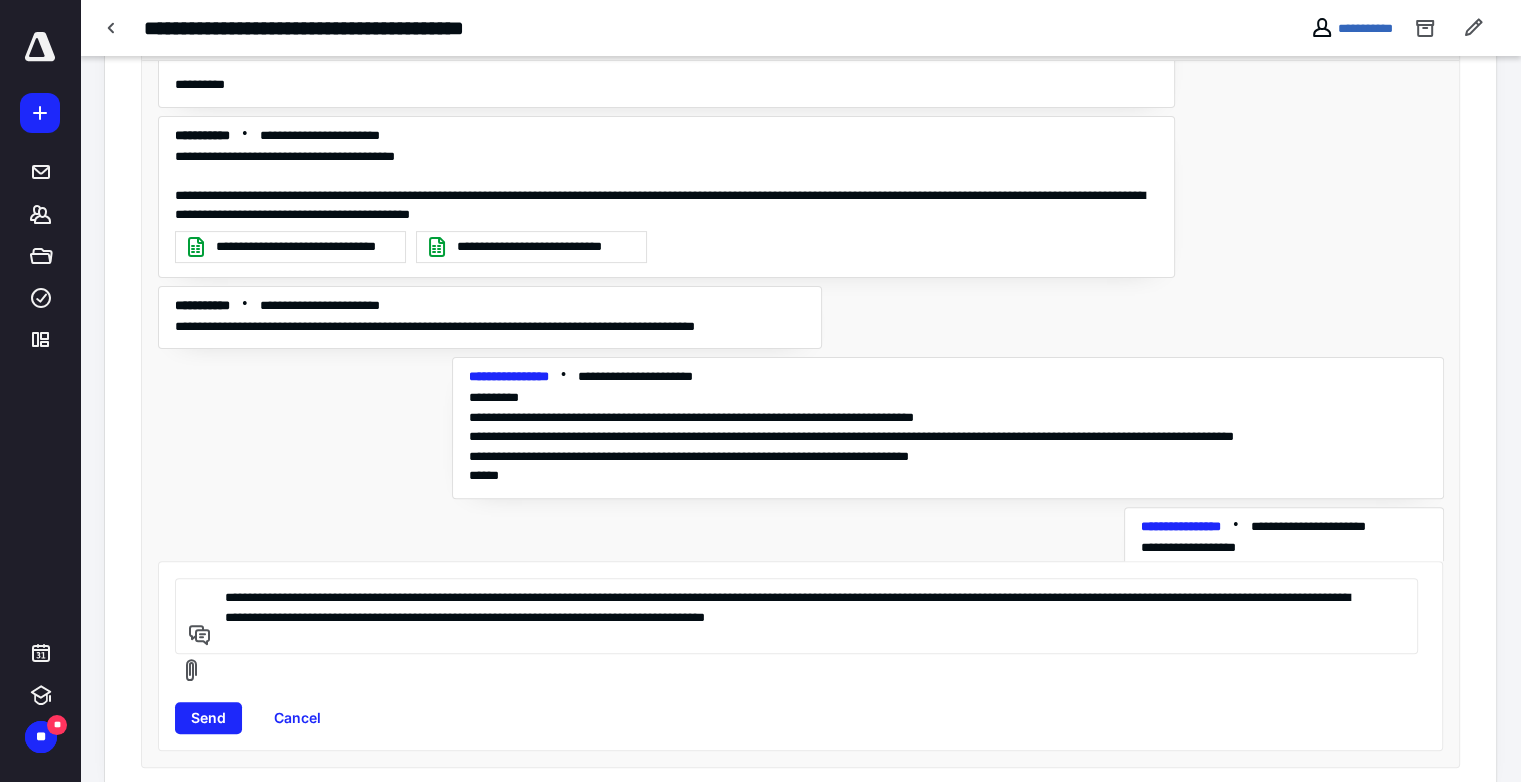 click on "**********" at bounding box center [793, 616] 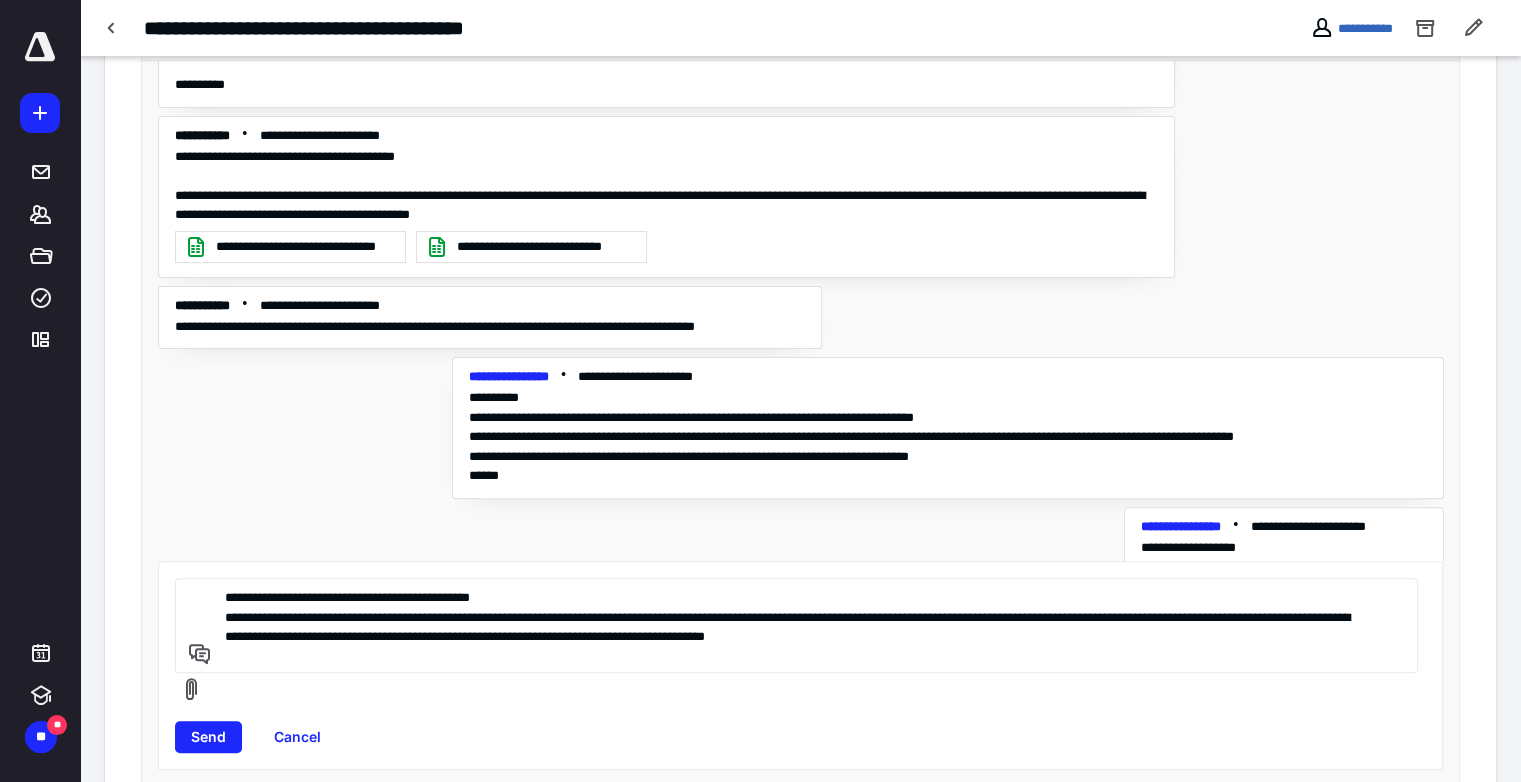 click on "**********" at bounding box center [793, 625] 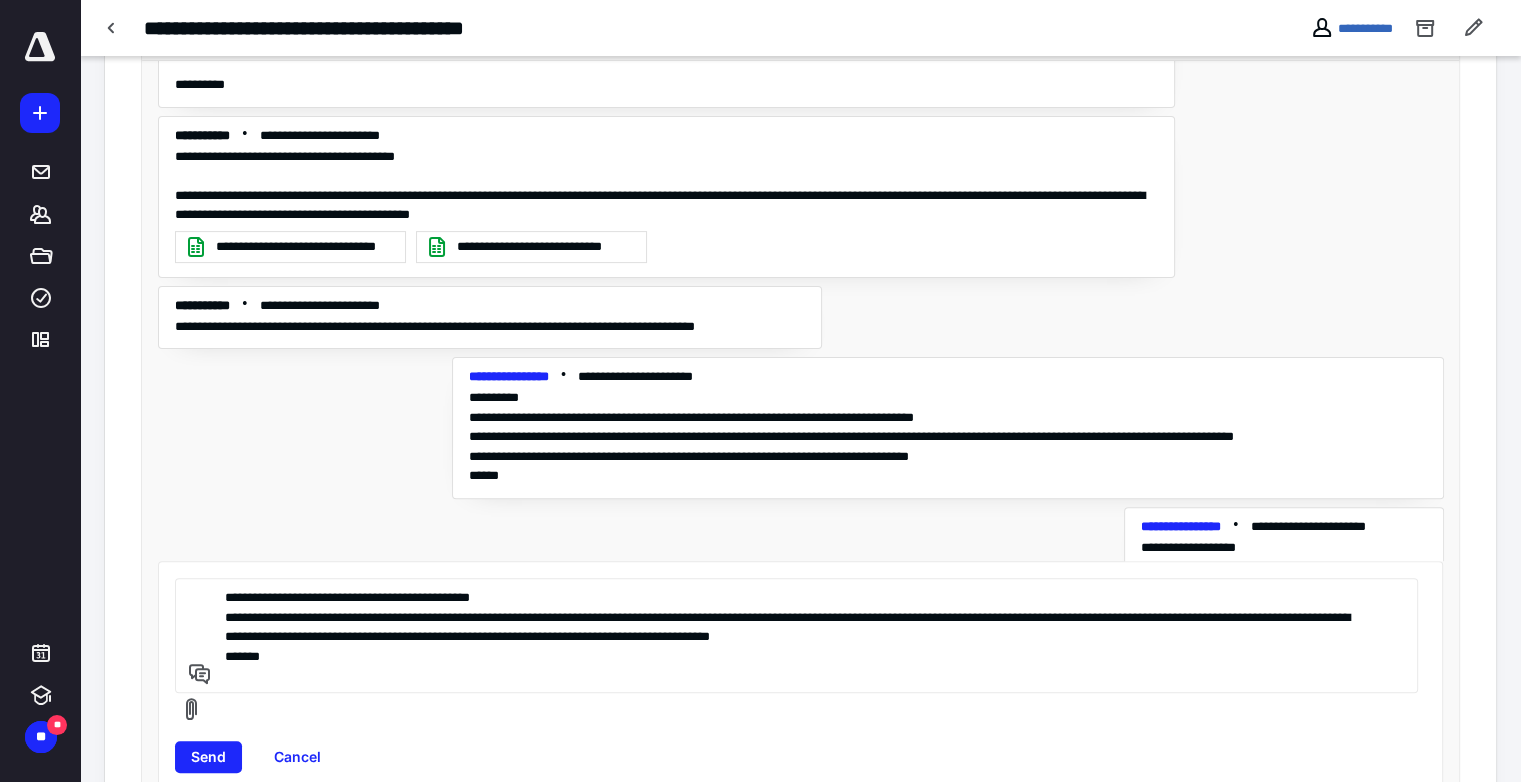 click on "**********" at bounding box center [793, 635] 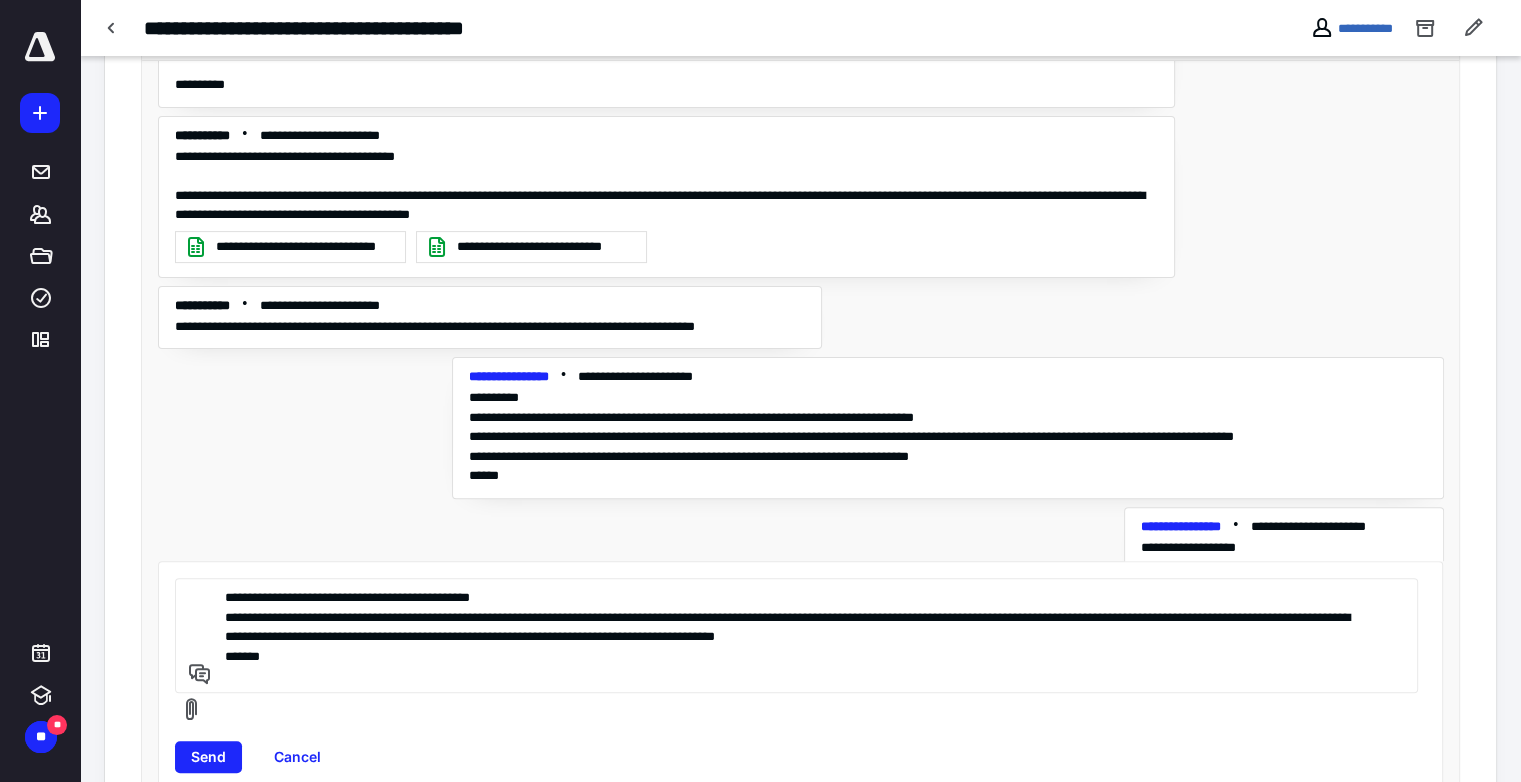 type on "**********" 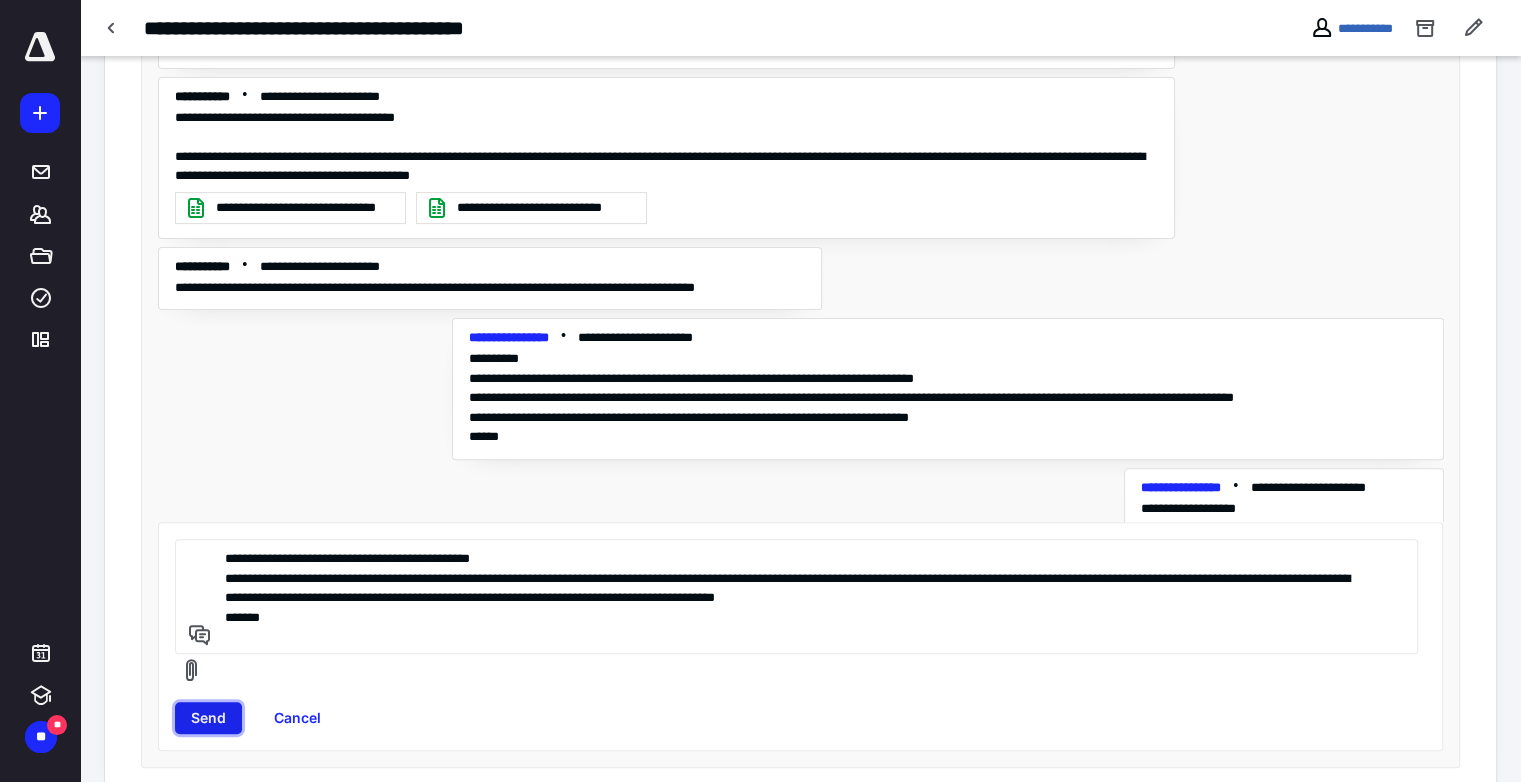 click on "Send" at bounding box center [208, 718] 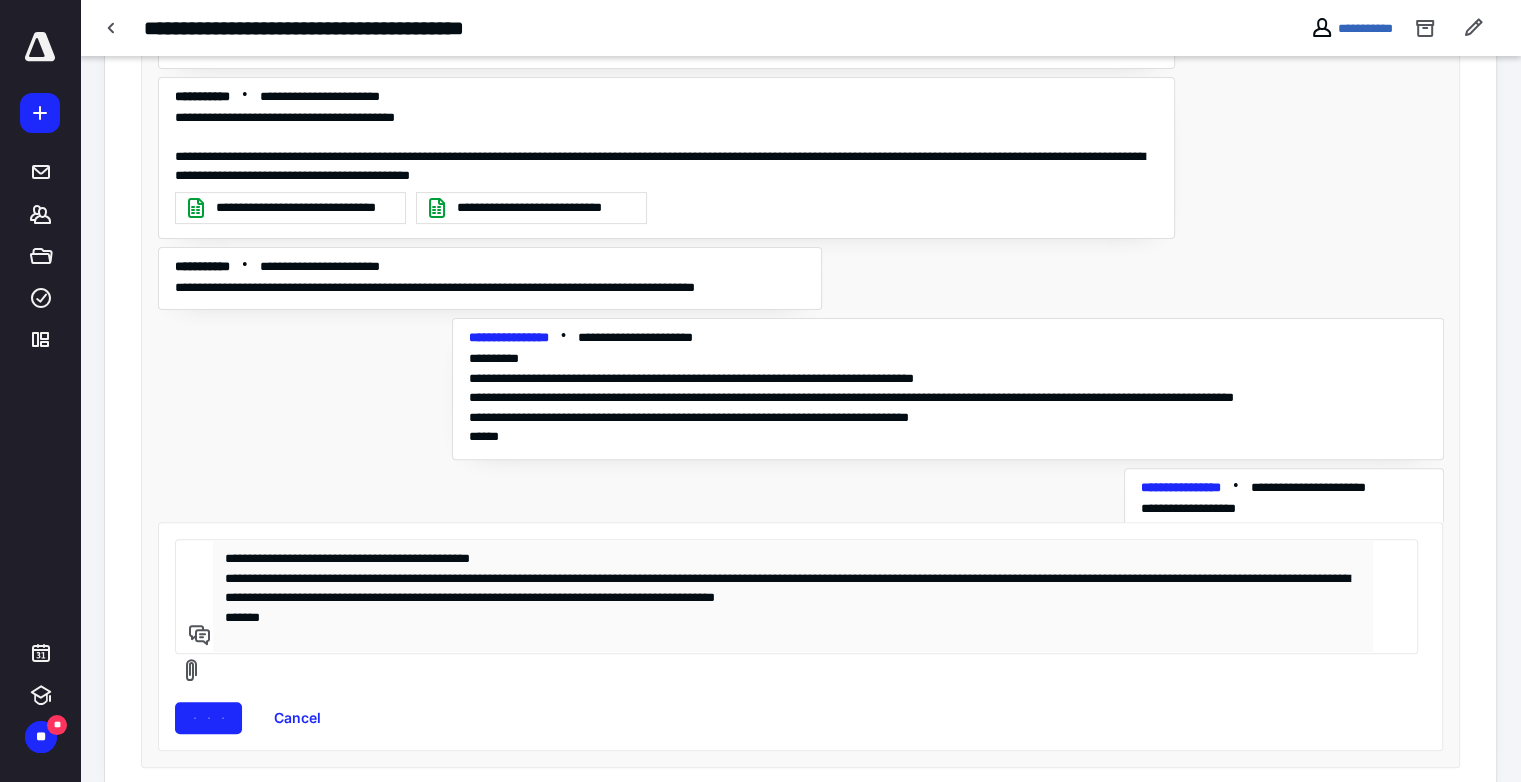 type 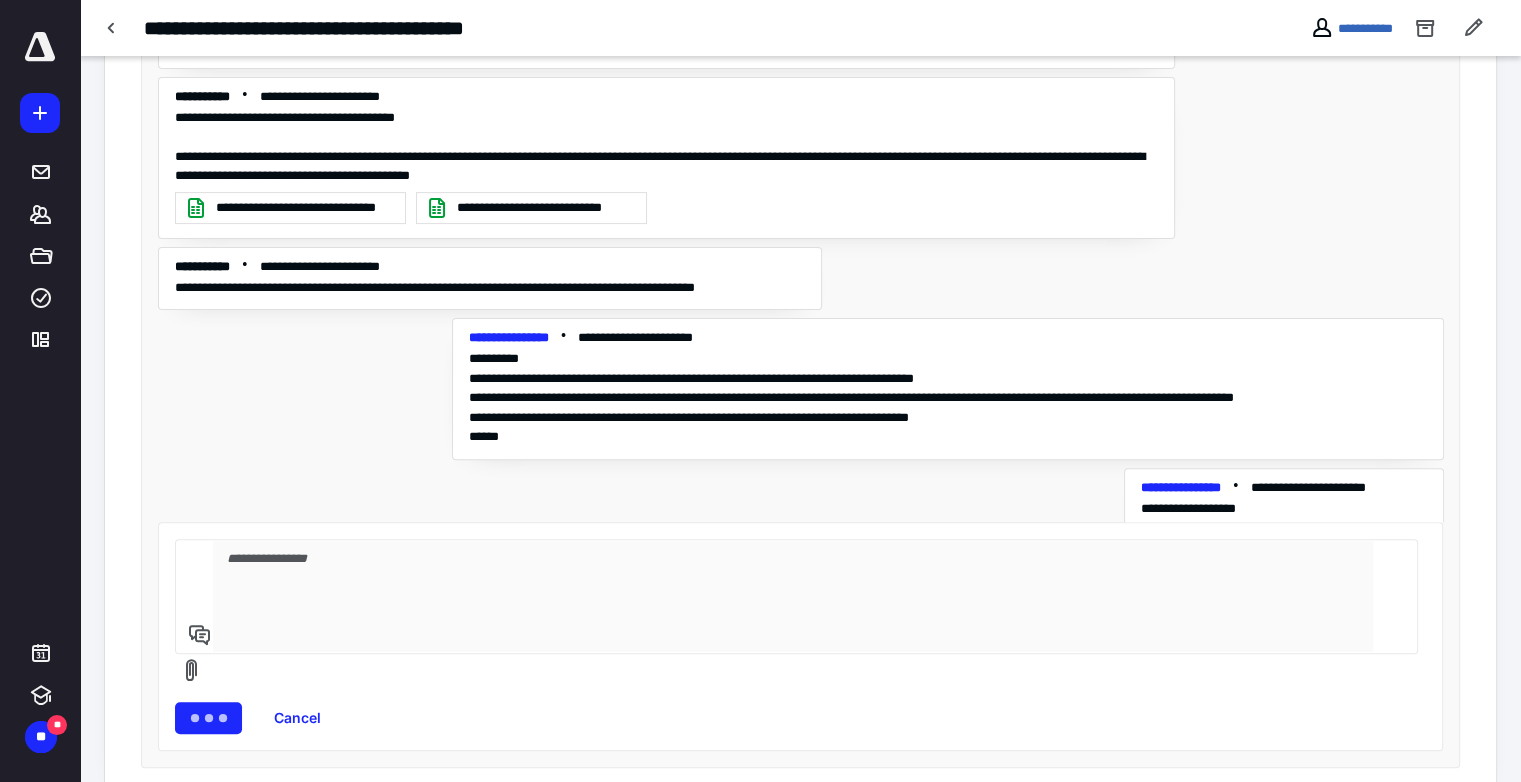 scroll, scrollTop: 484, scrollLeft: 0, axis: vertical 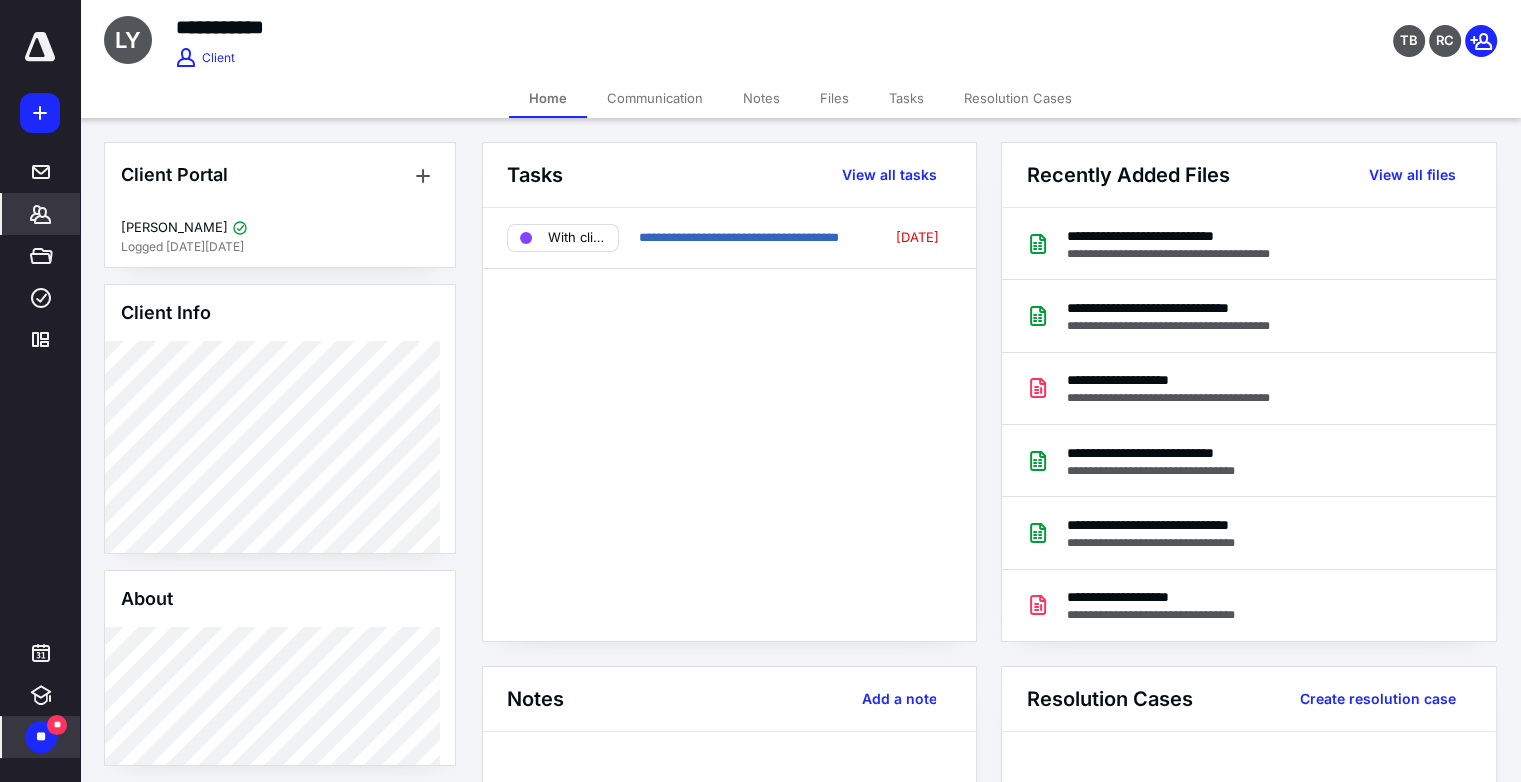 click on "**" at bounding box center [41, 737] 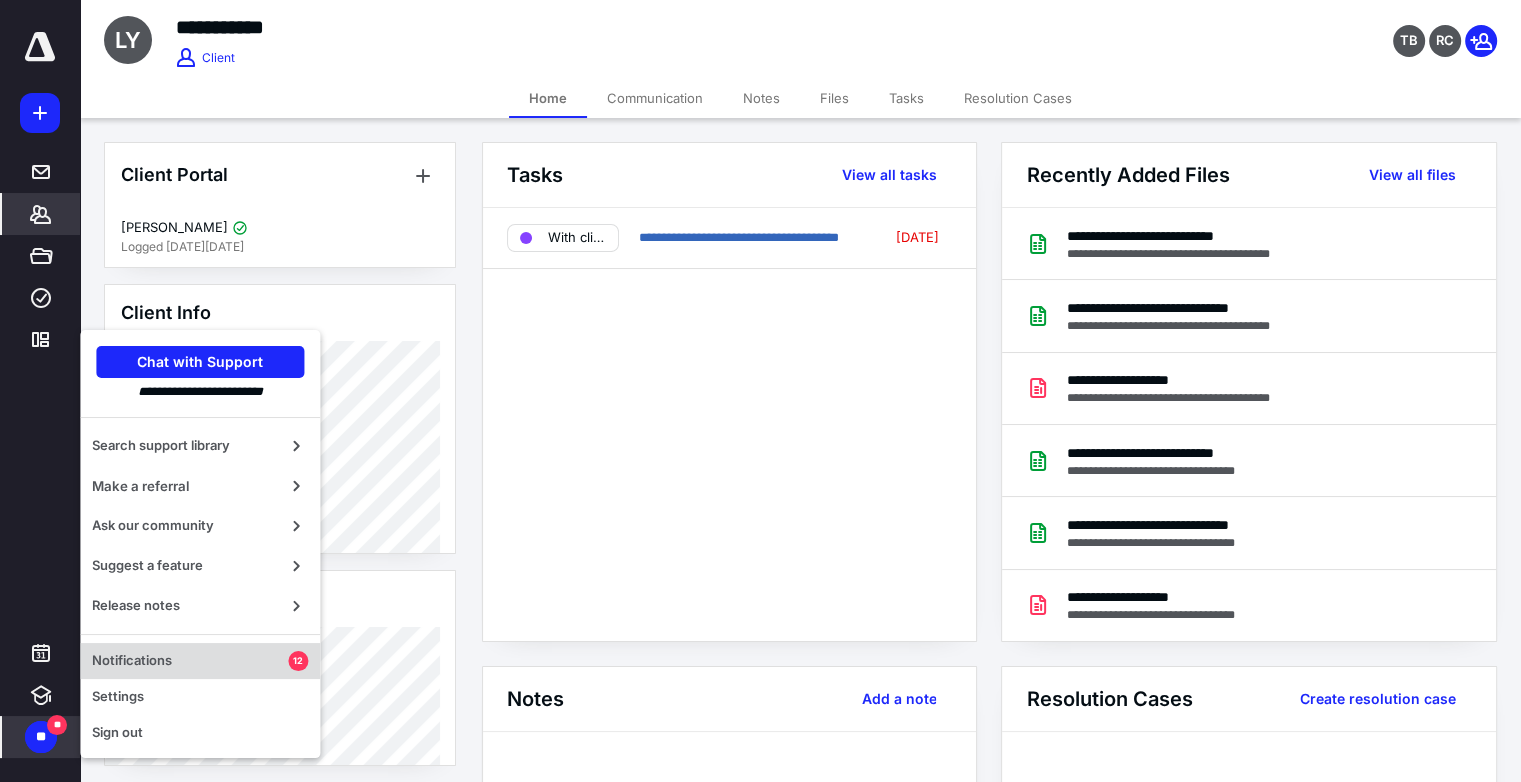 click on "Notifications" at bounding box center [190, 661] 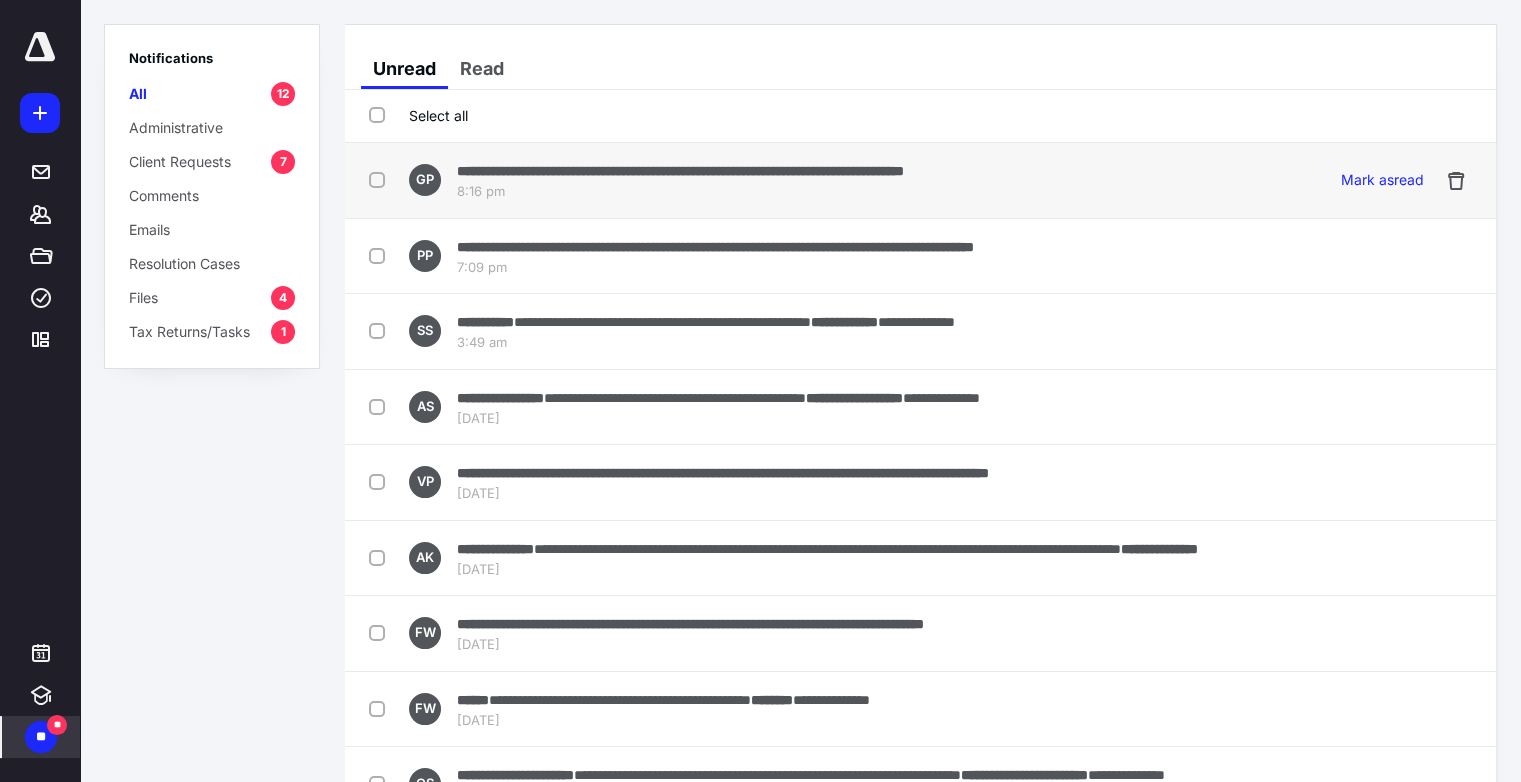 click on "**********" at bounding box center (680, 171) 